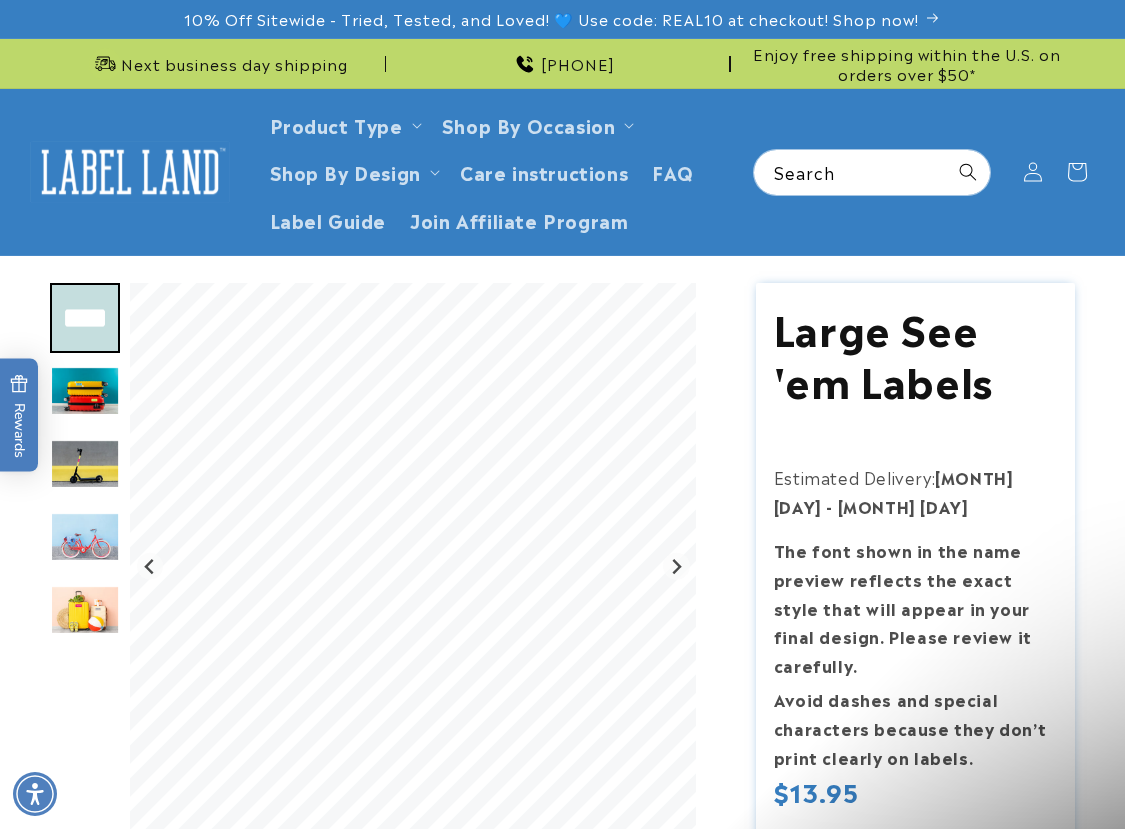 scroll, scrollTop: 1400, scrollLeft: 0, axis: vertical 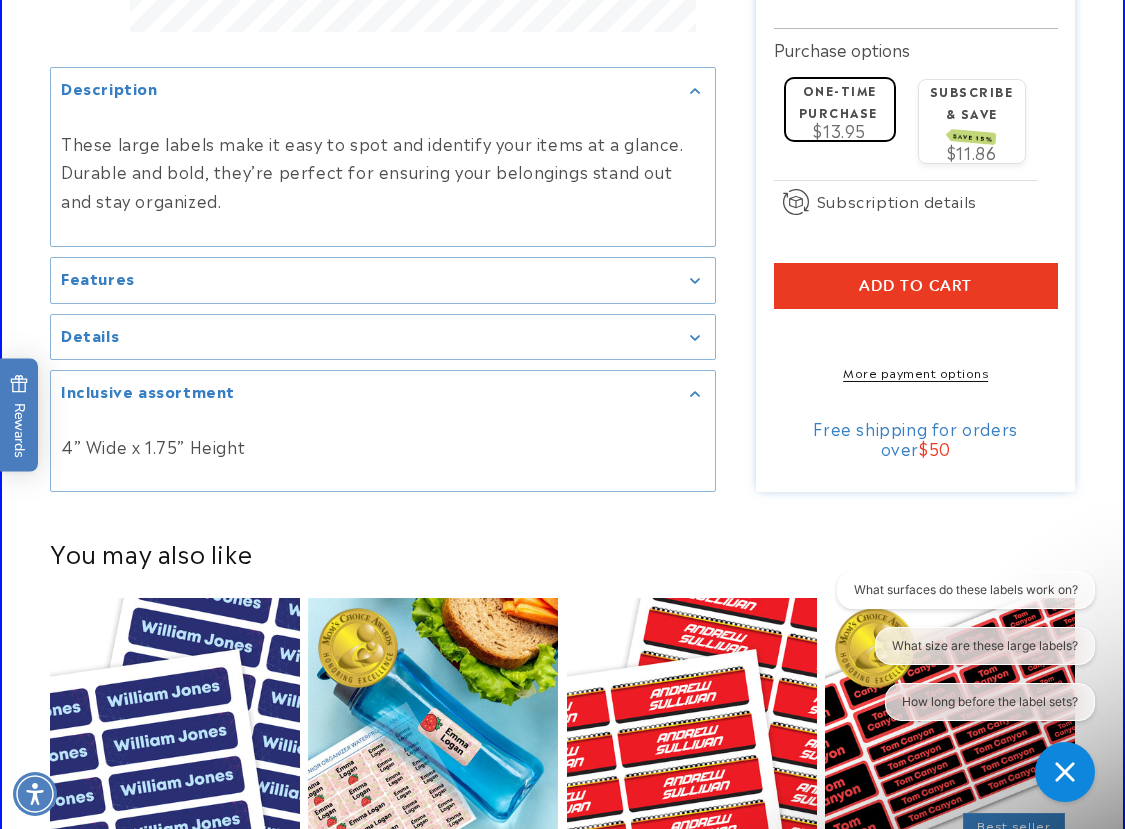 click at bounding box center [562, -313] 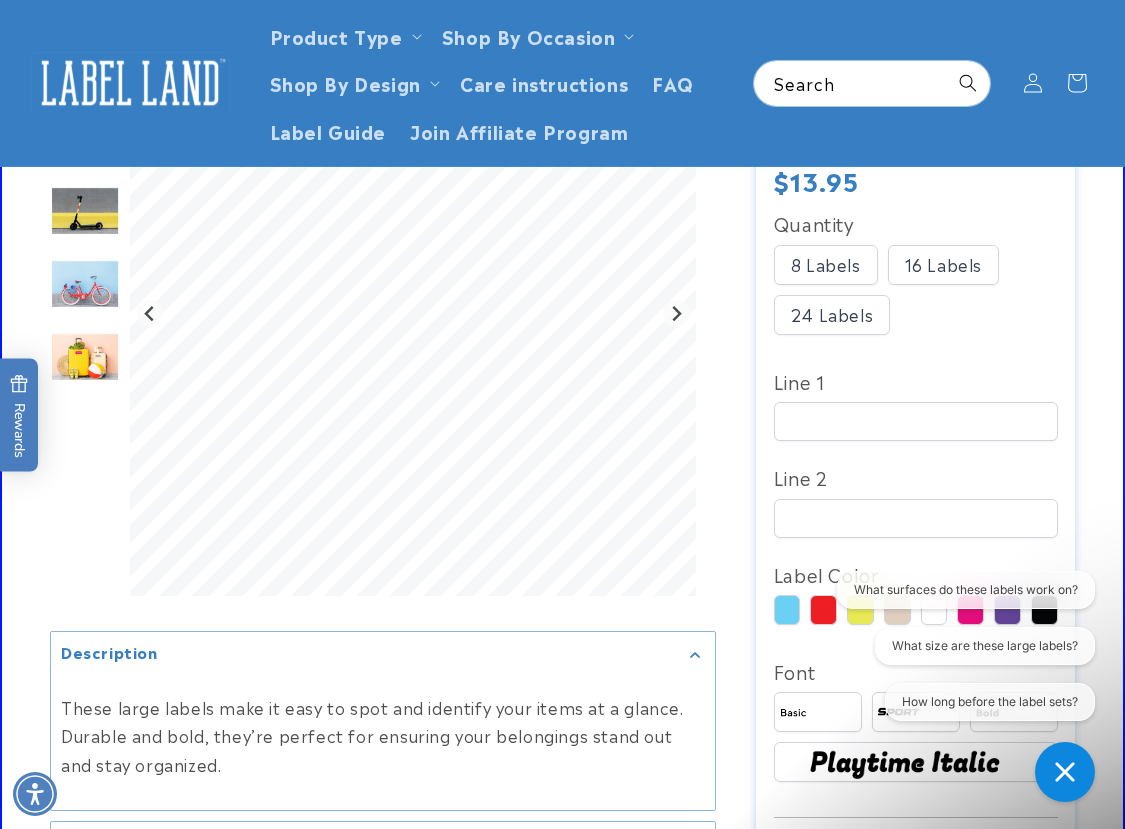 scroll, scrollTop: 600, scrollLeft: 0, axis: vertical 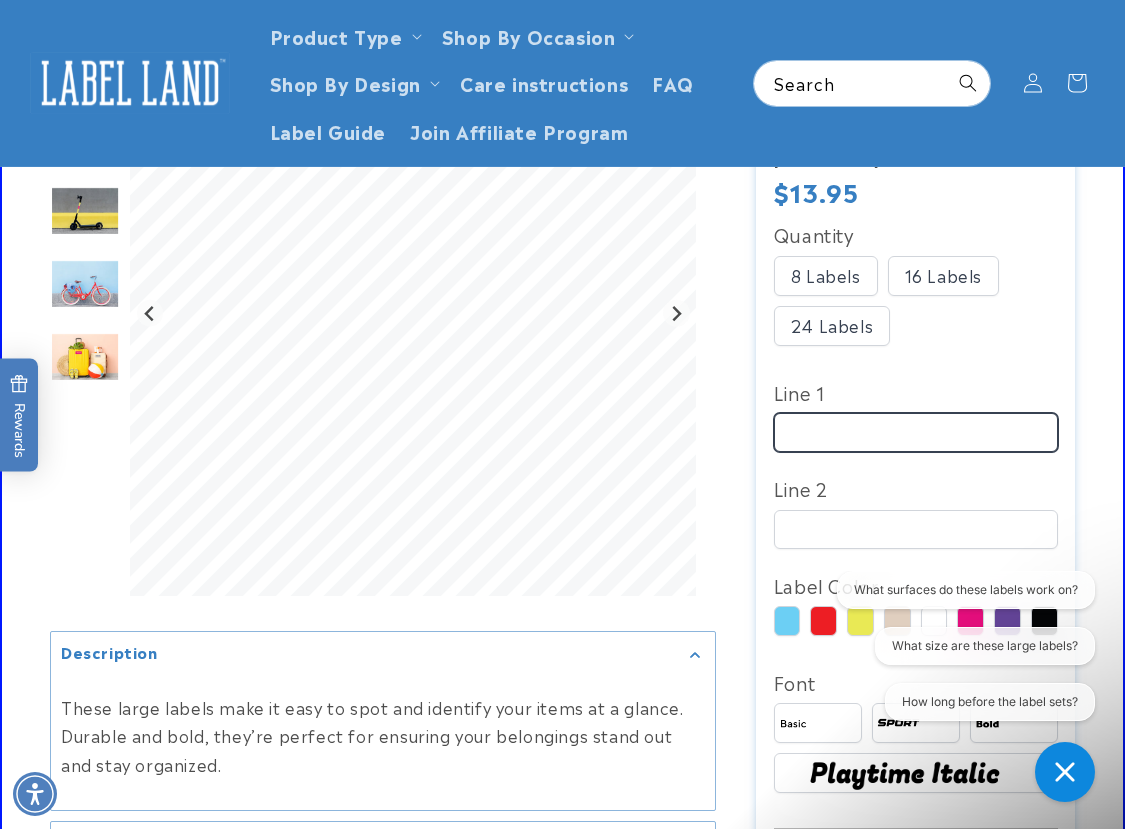 click on "Line 1" at bounding box center [916, 432] 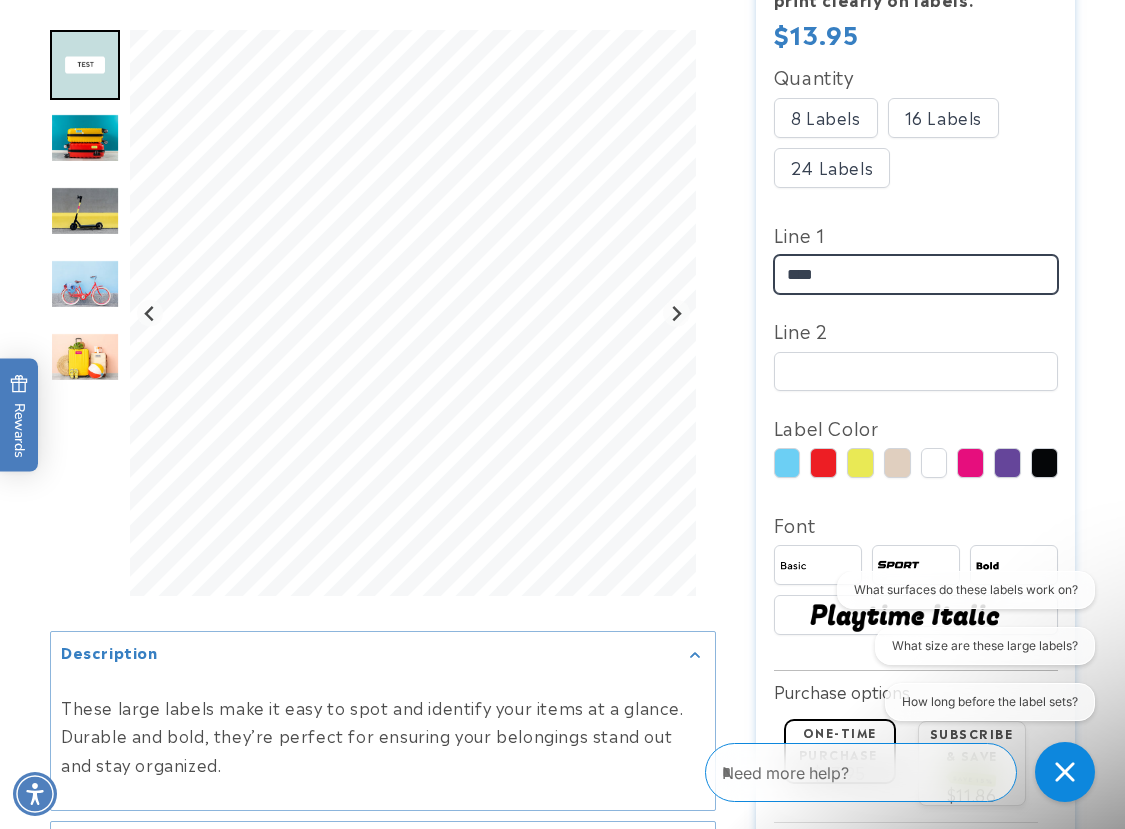 scroll, scrollTop: 900, scrollLeft: 0, axis: vertical 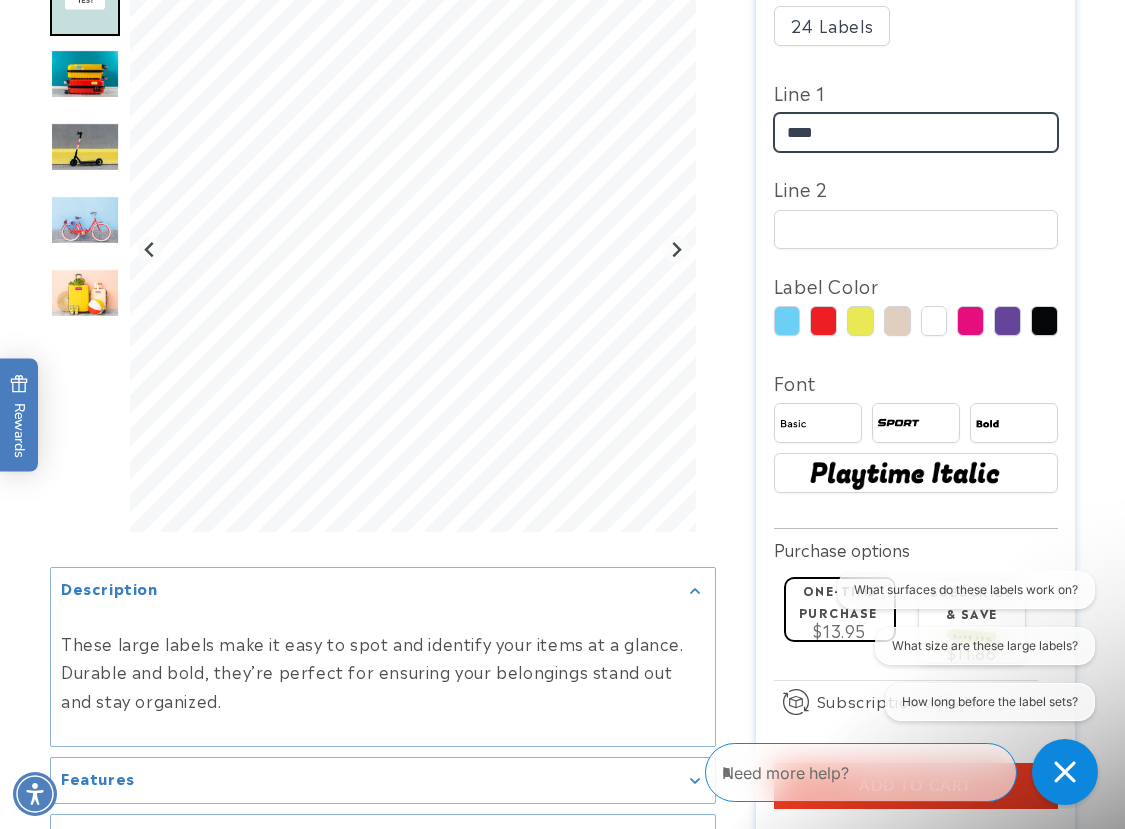 type on "****" 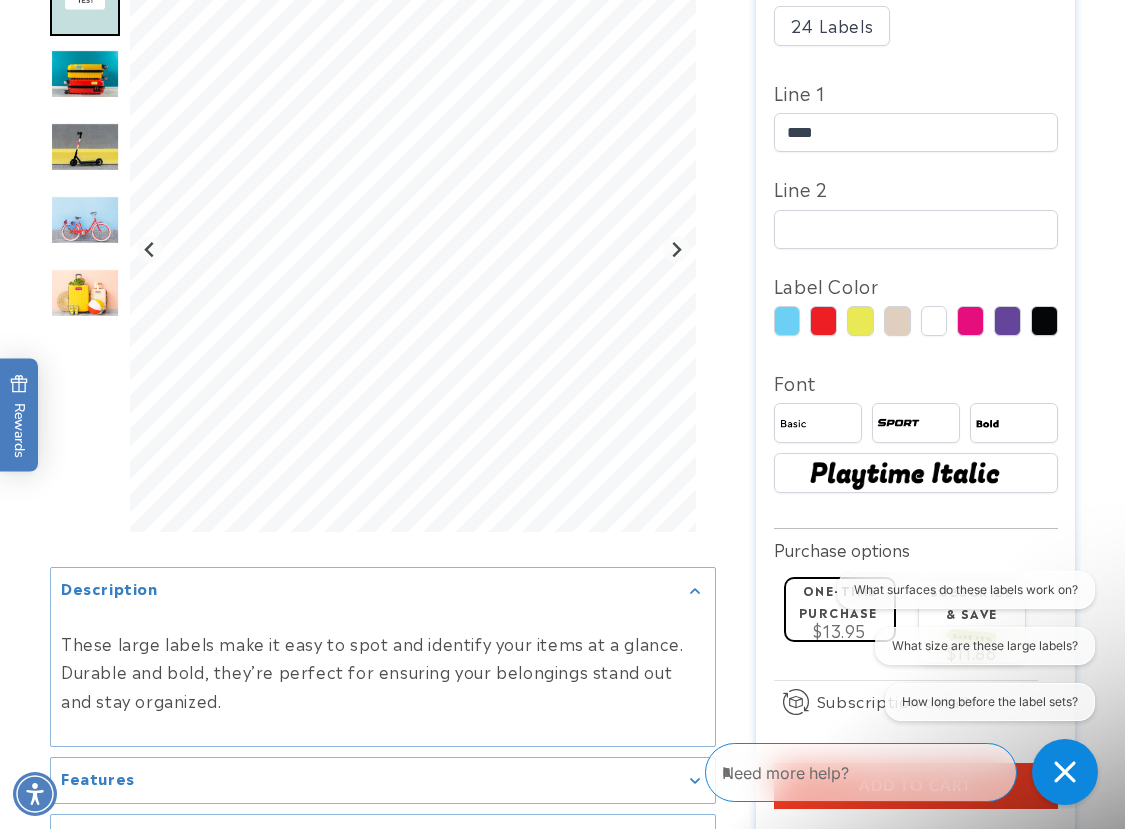 click at bounding box center [1065, 772] 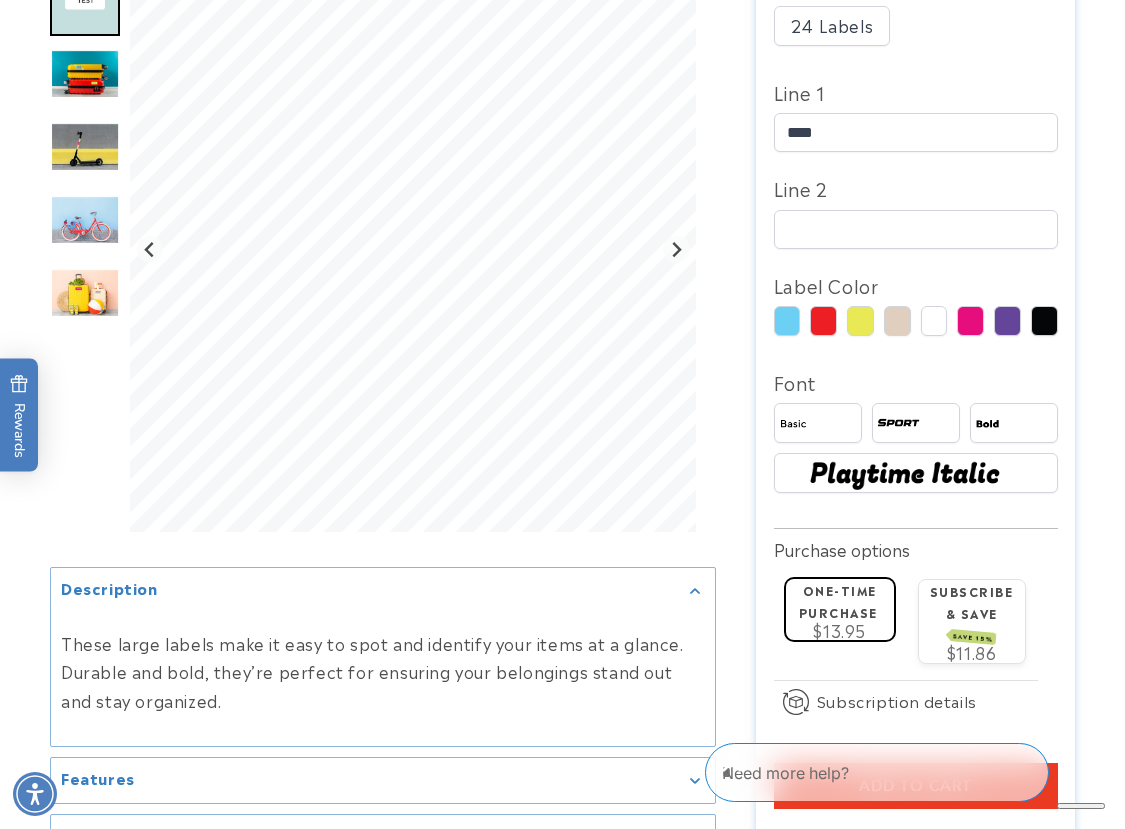 click on "Need more help?" at bounding box center (905, 772) 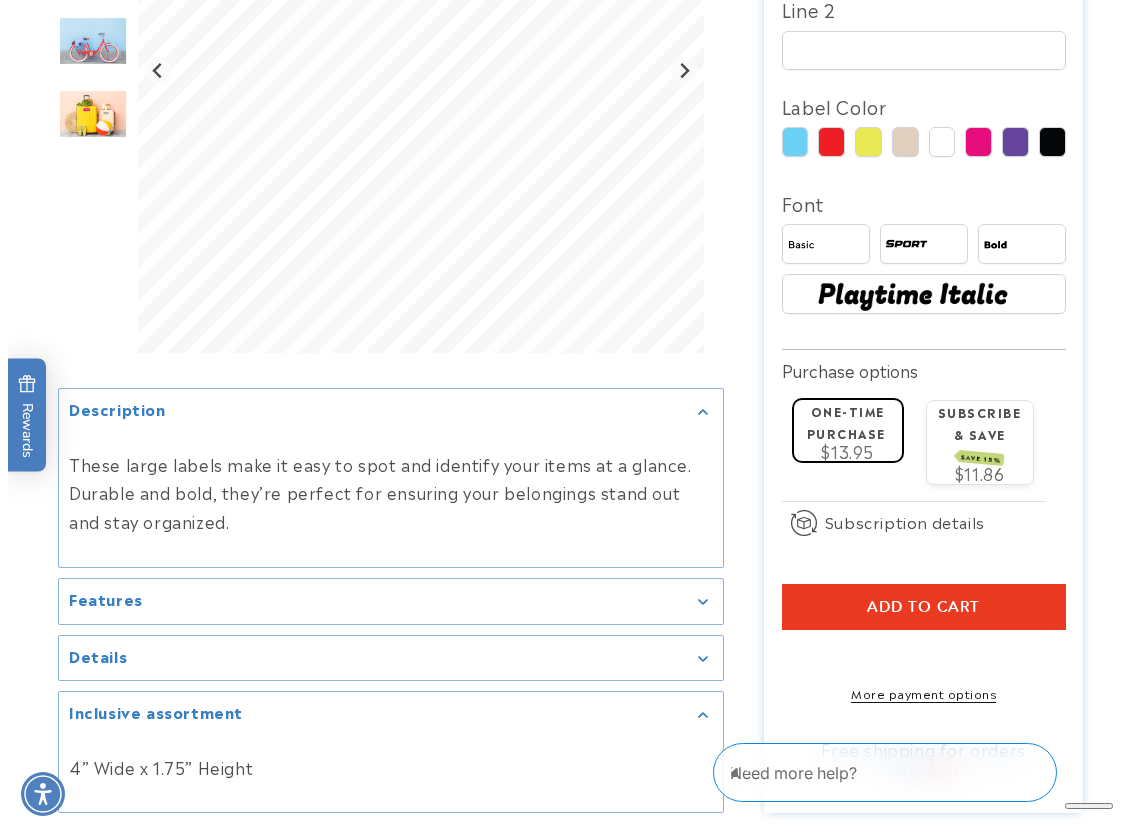 scroll, scrollTop: 1100, scrollLeft: 0, axis: vertical 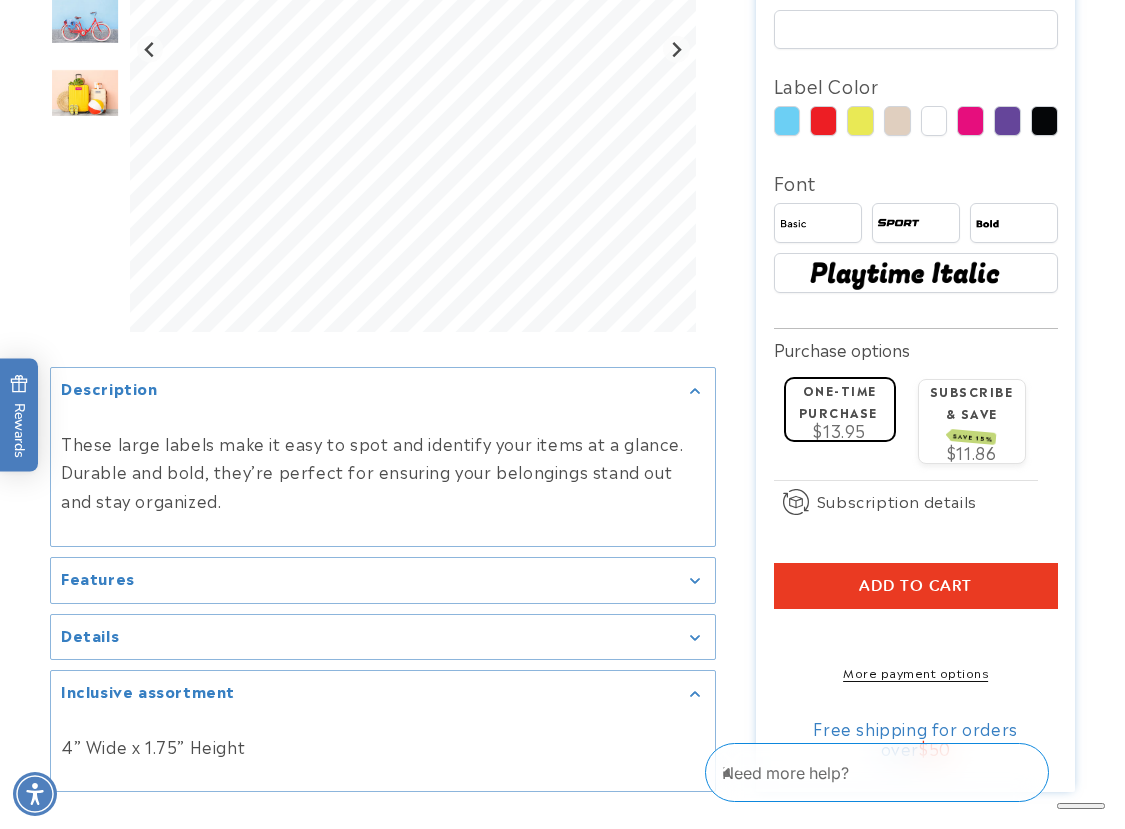 click on "Add to cart" at bounding box center [916, 586] 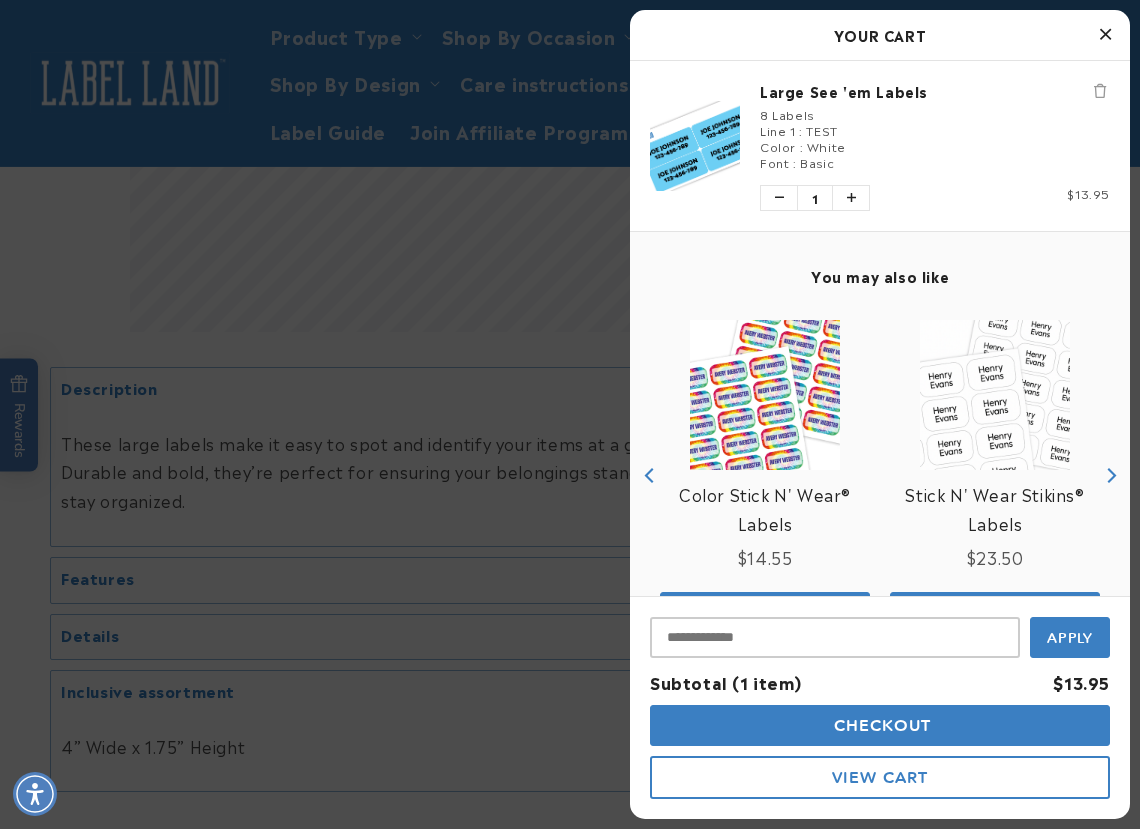click on "Checkout" at bounding box center [880, 725] 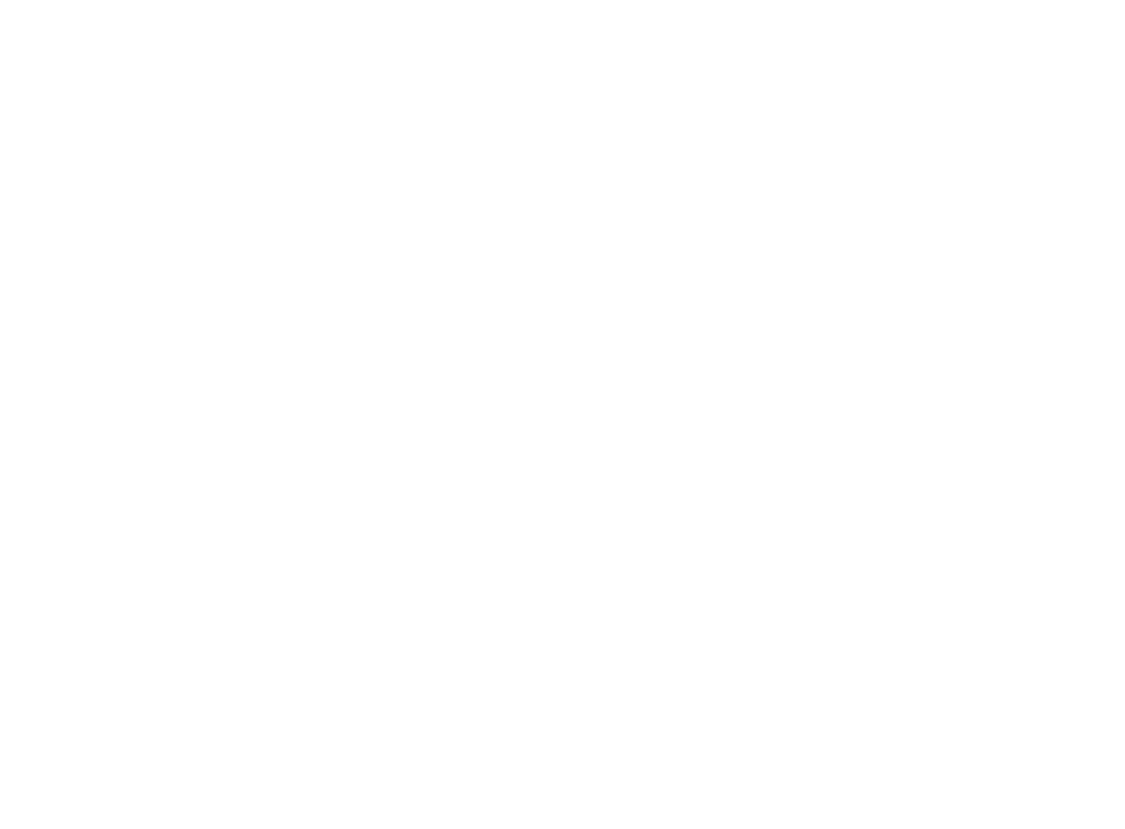scroll, scrollTop: 0, scrollLeft: 0, axis: both 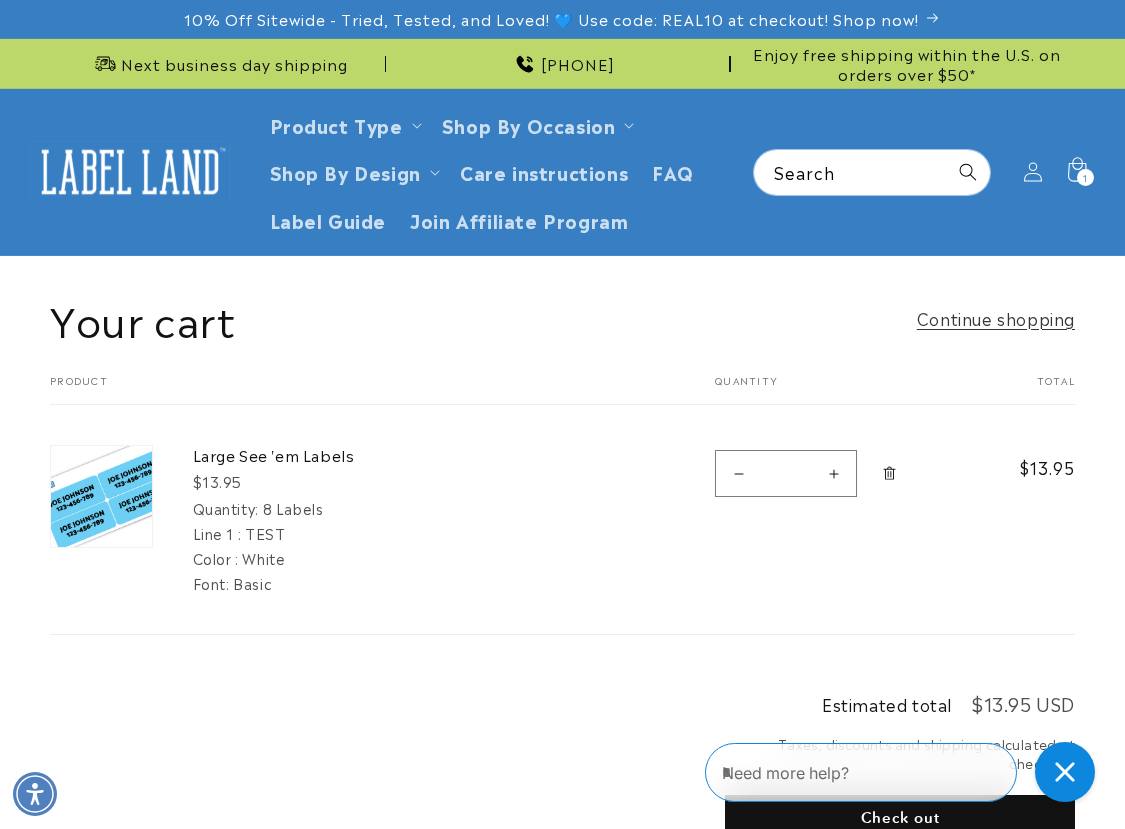 click 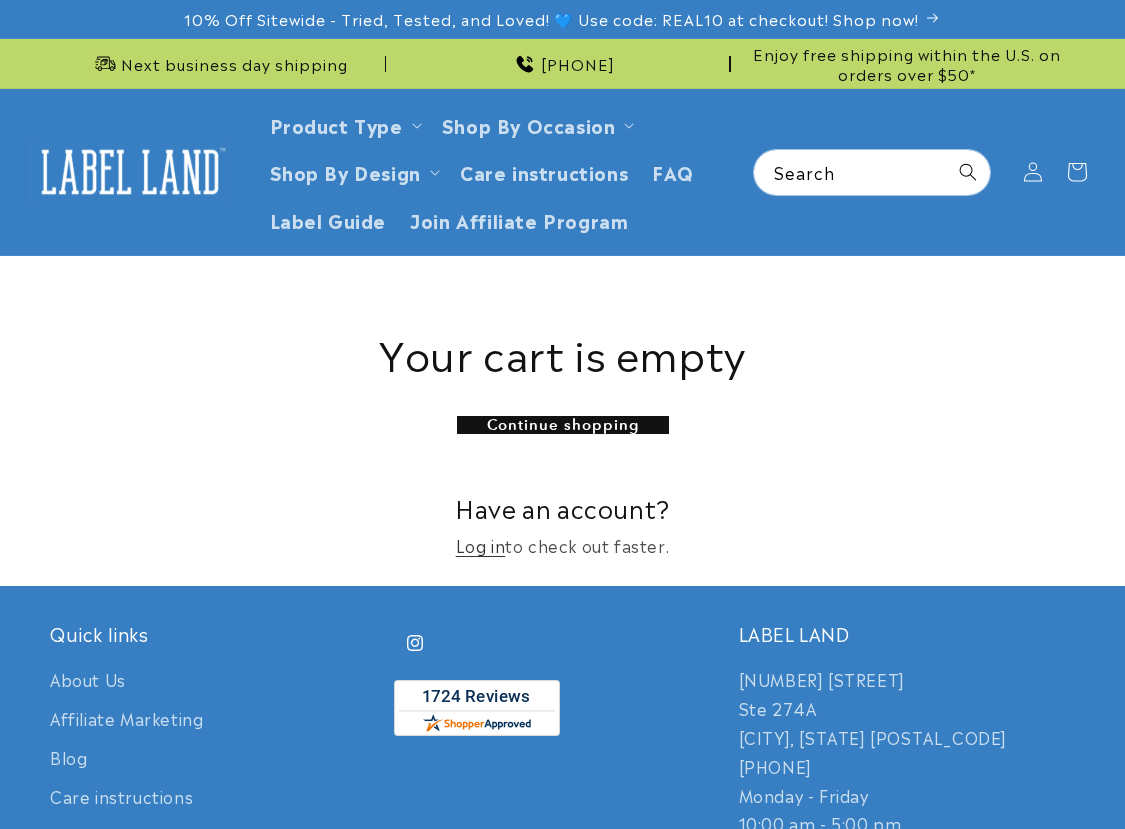 scroll, scrollTop: 0, scrollLeft: 0, axis: both 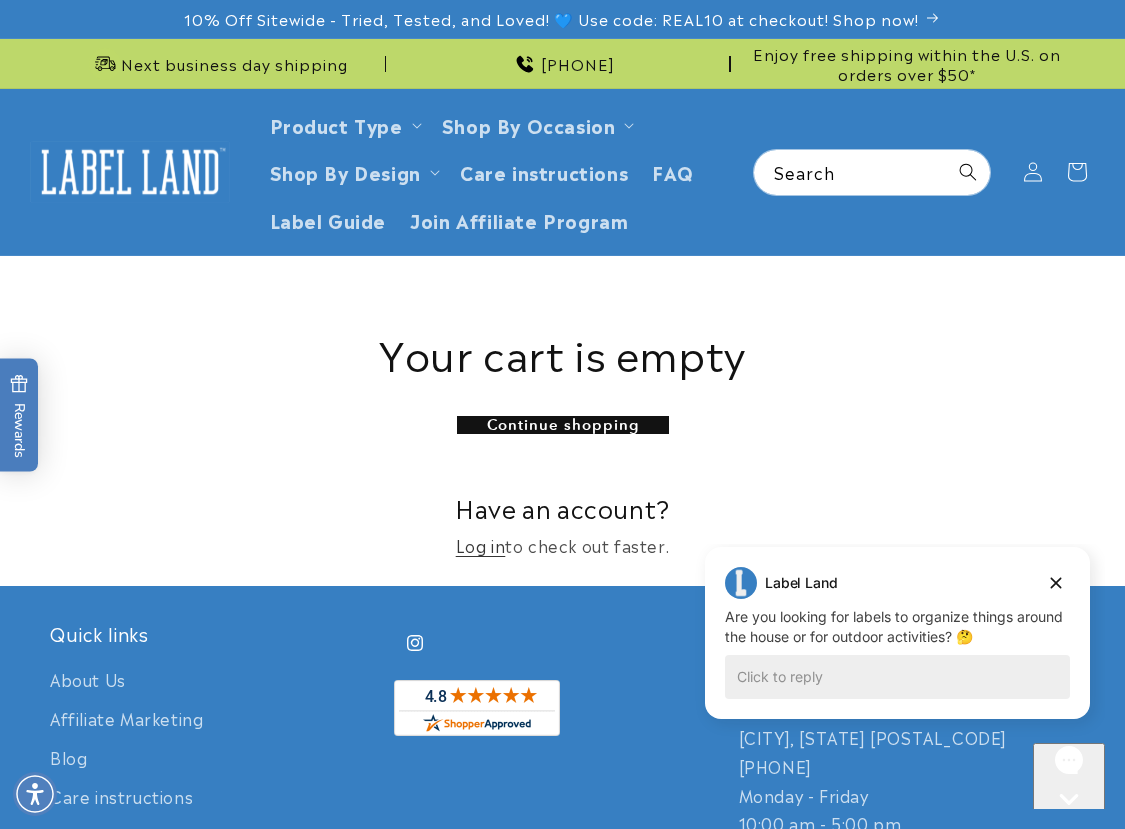 click on "Your cart
Continue shopping
Your cart is empty
Continue shopping
Have an account?
Log in  to check out faster.
Loading..." at bounding box center (562, 421) 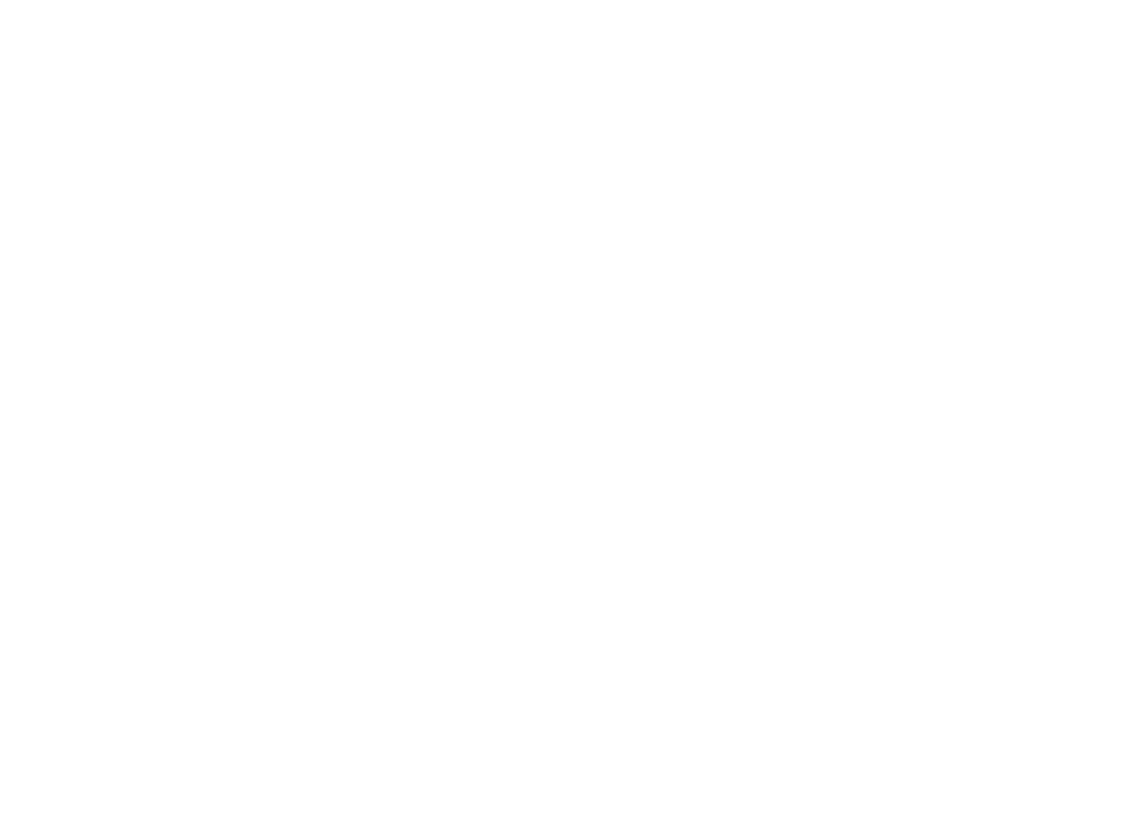 scroll, scrollTop: 0, scrollLeft: 0, axis: both 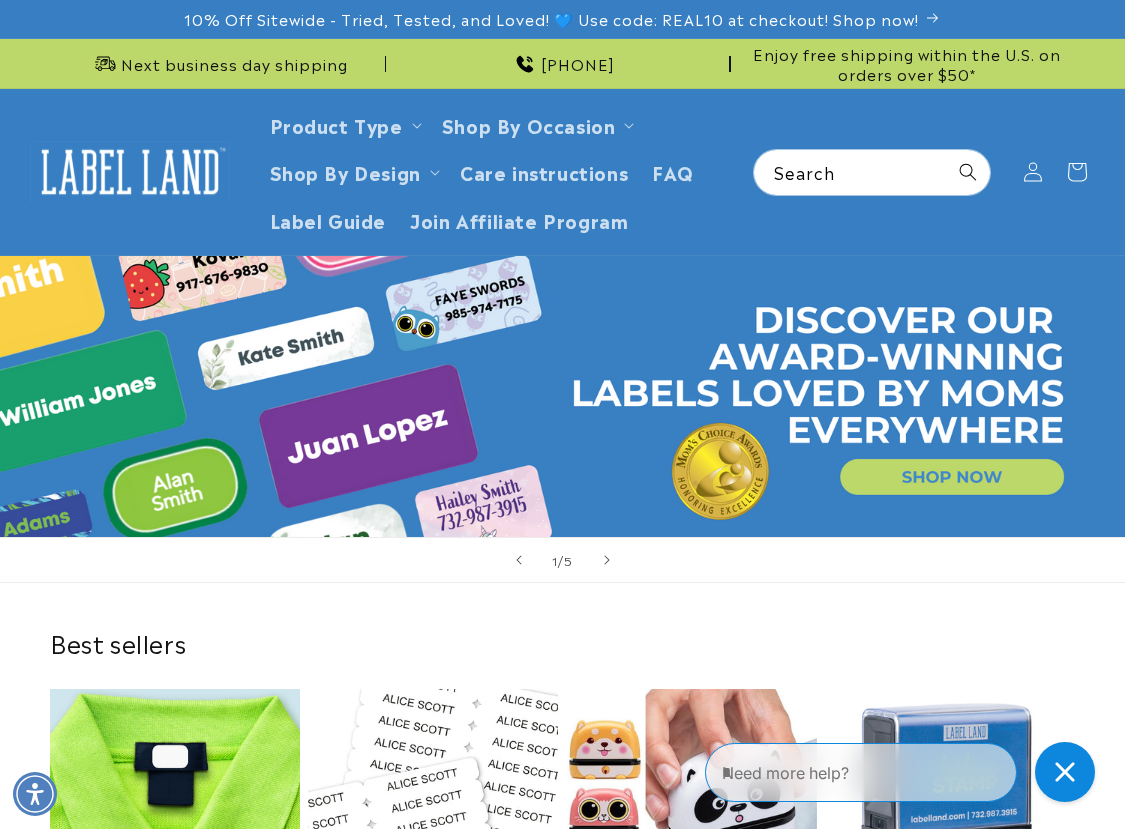 click on "Stick N' Wear Stikins® Labels" at bounding box center [175, 979] 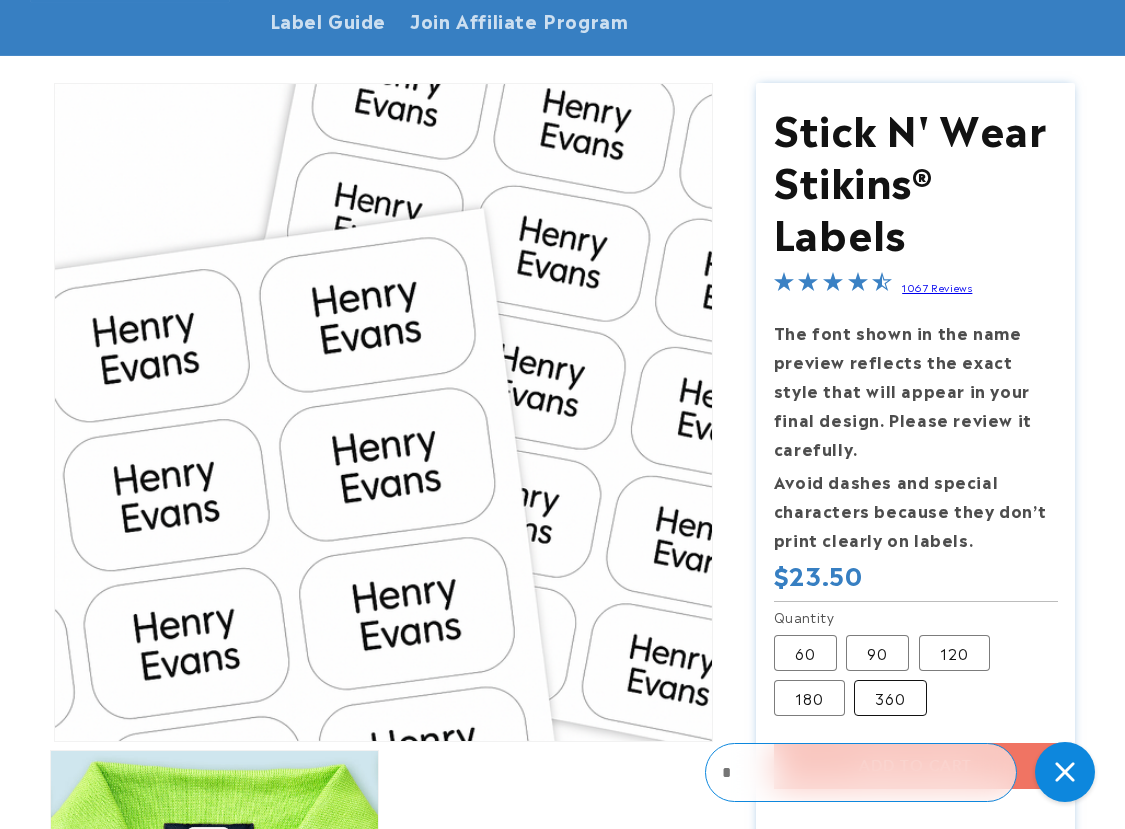 scroll, scrollTop: 200, scrollLeft: 0, axis: vertical 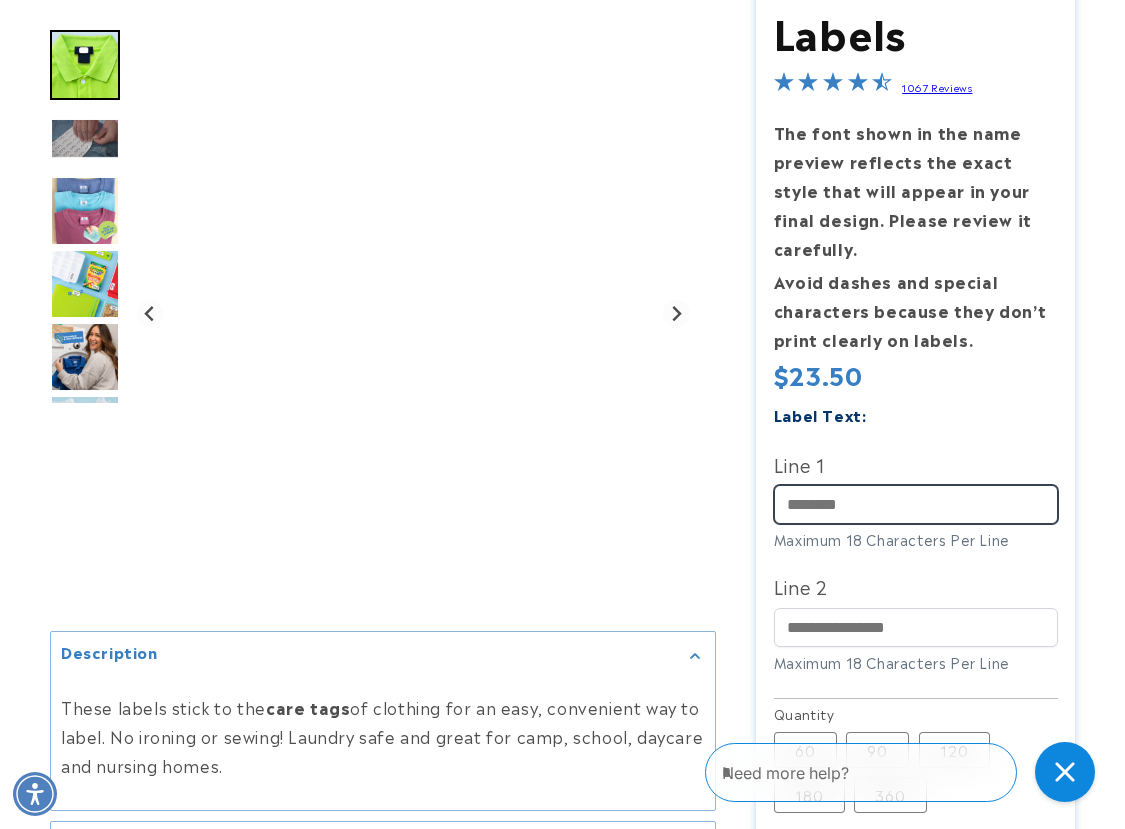 click on "Line 1" at bounding box center [916, 504] 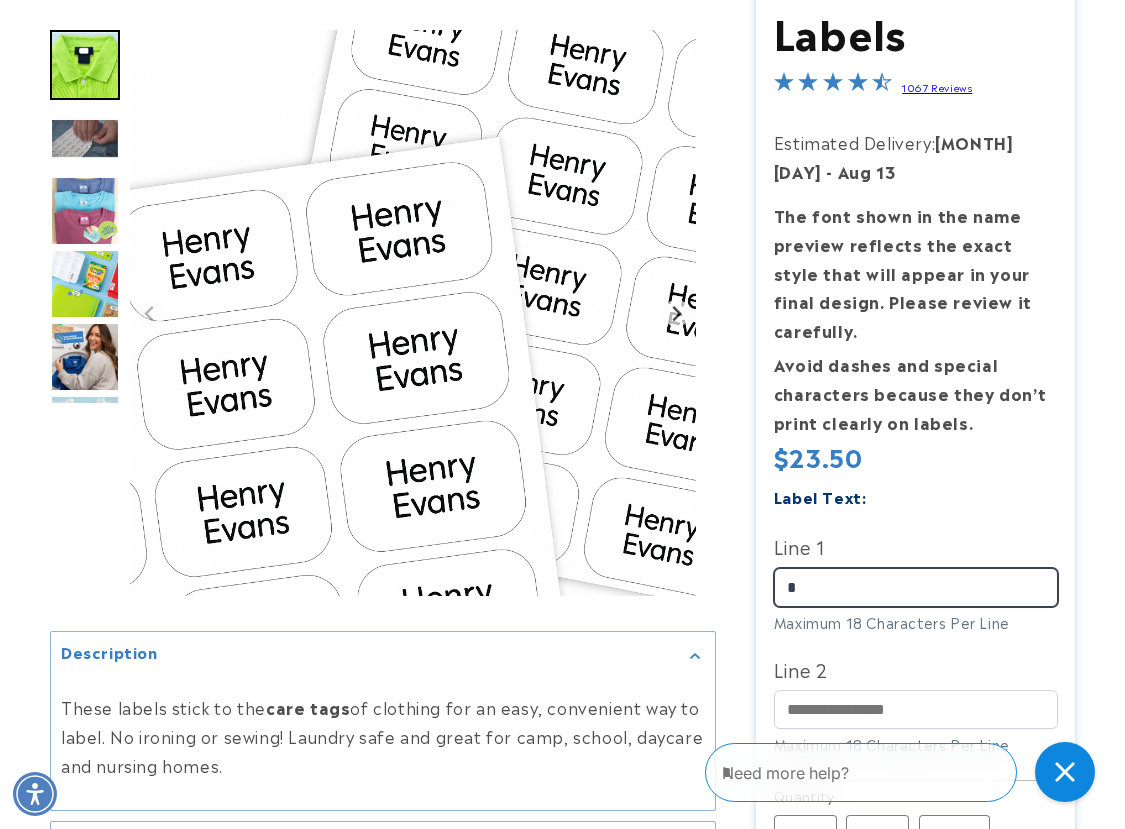 scroll, scrollTop: 0, scrollLeft: 0, axis: both 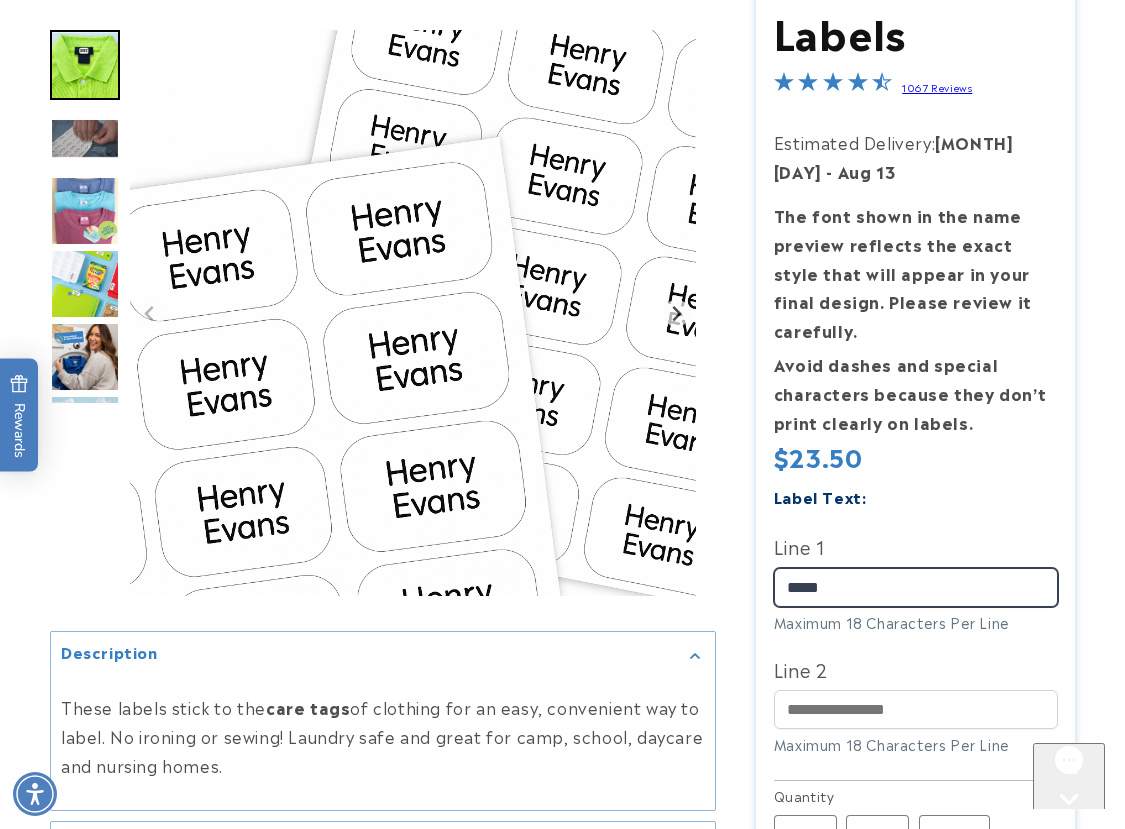 type on "*****" 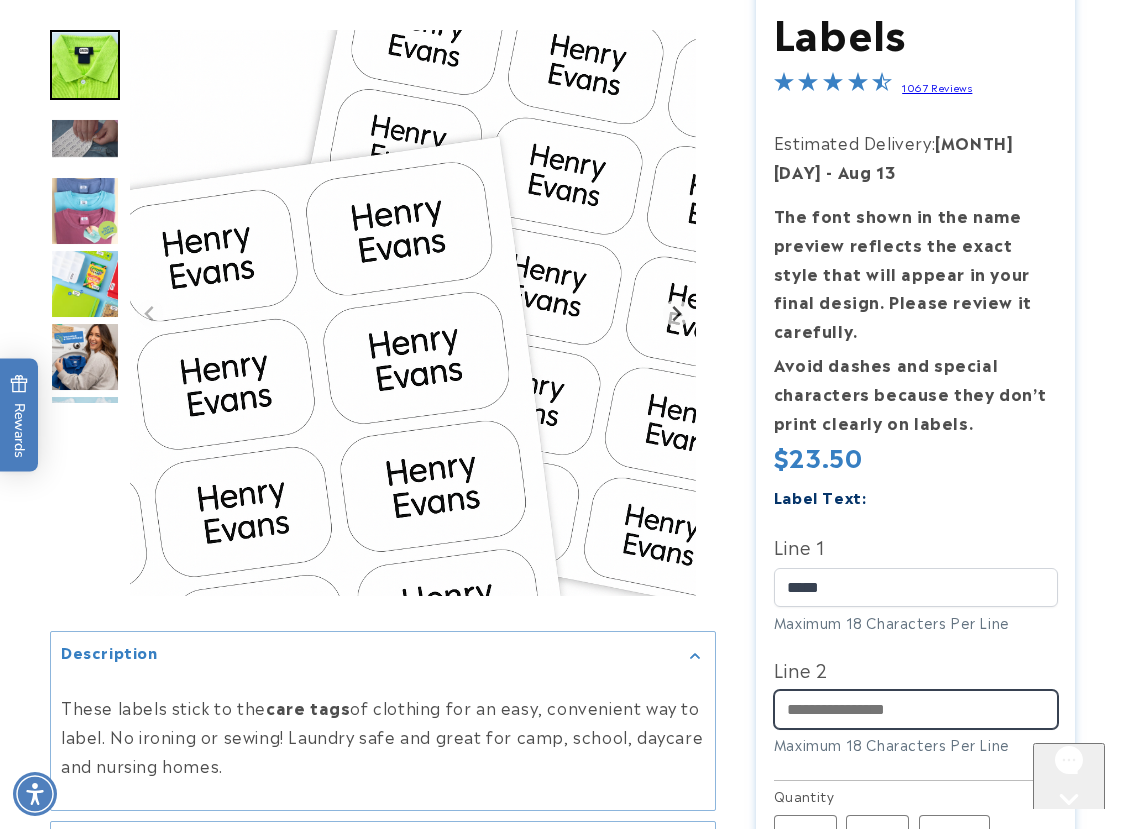 click on "Line 2" at bounding box center [916, 709] 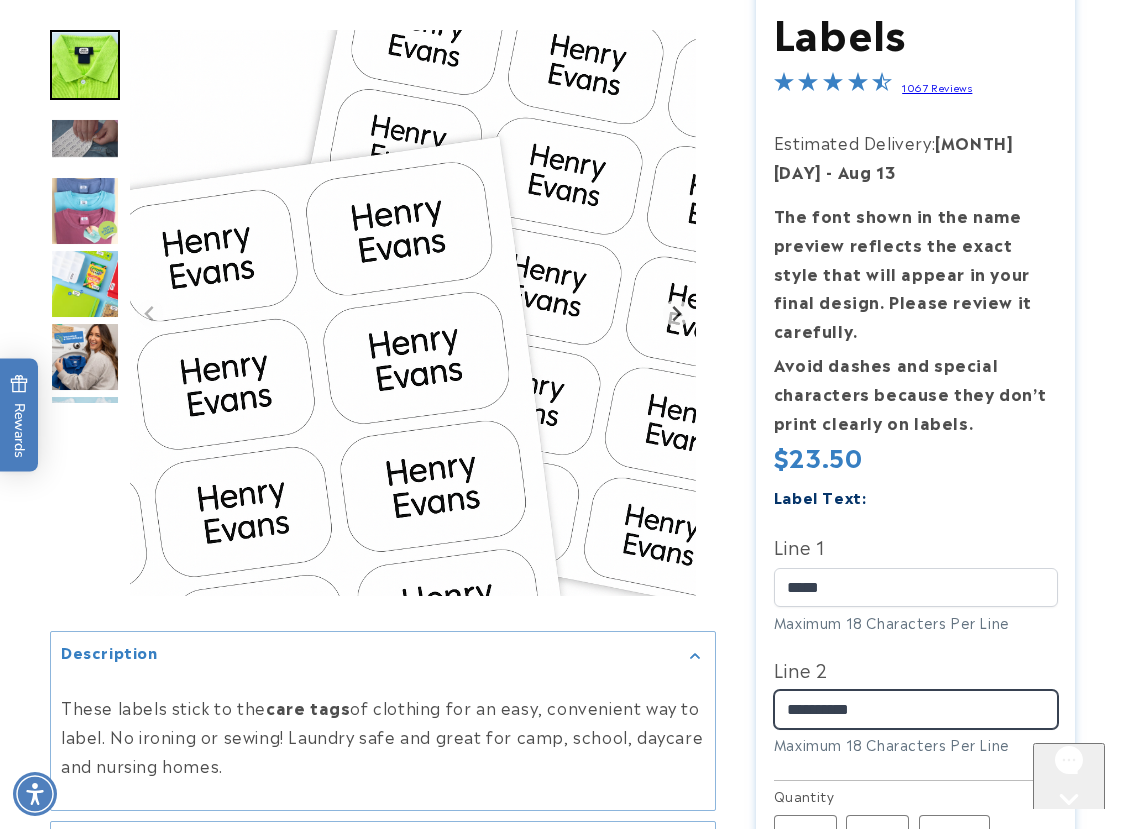 click on "**********" at bounding box center [916, 709] 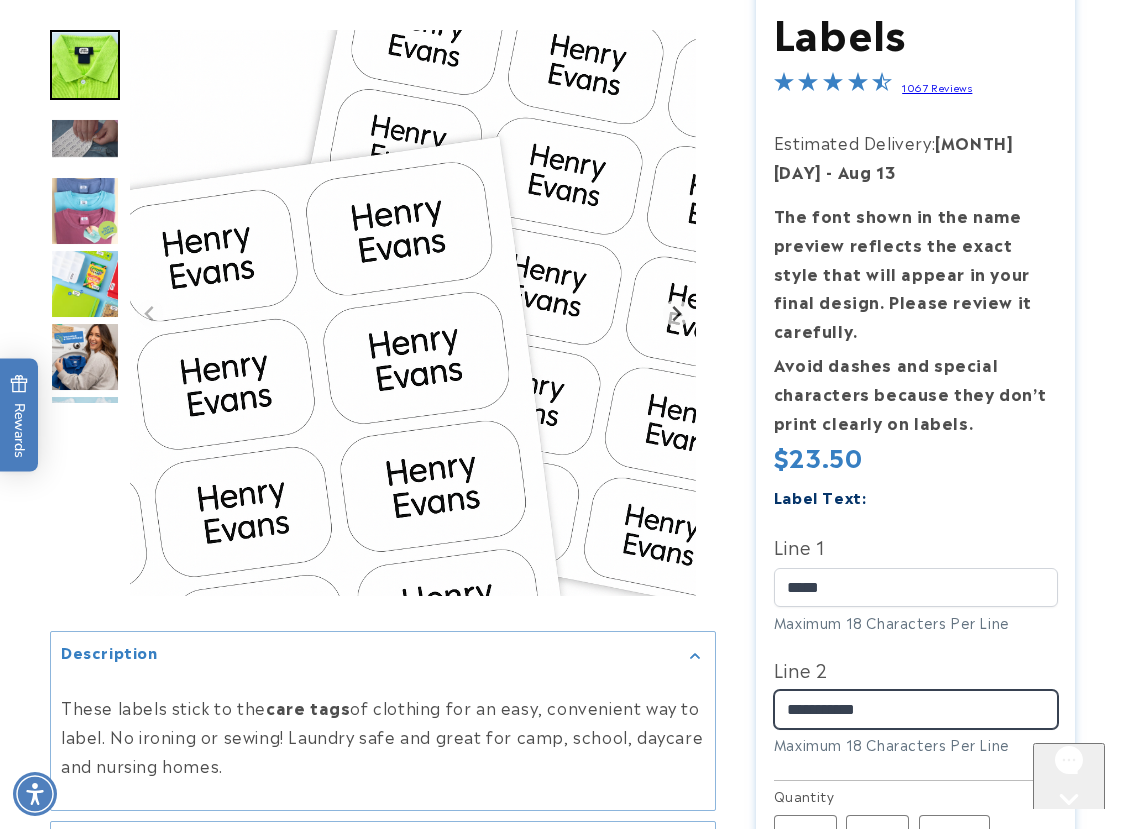 click on "**********" at bounding box center (916, 709) 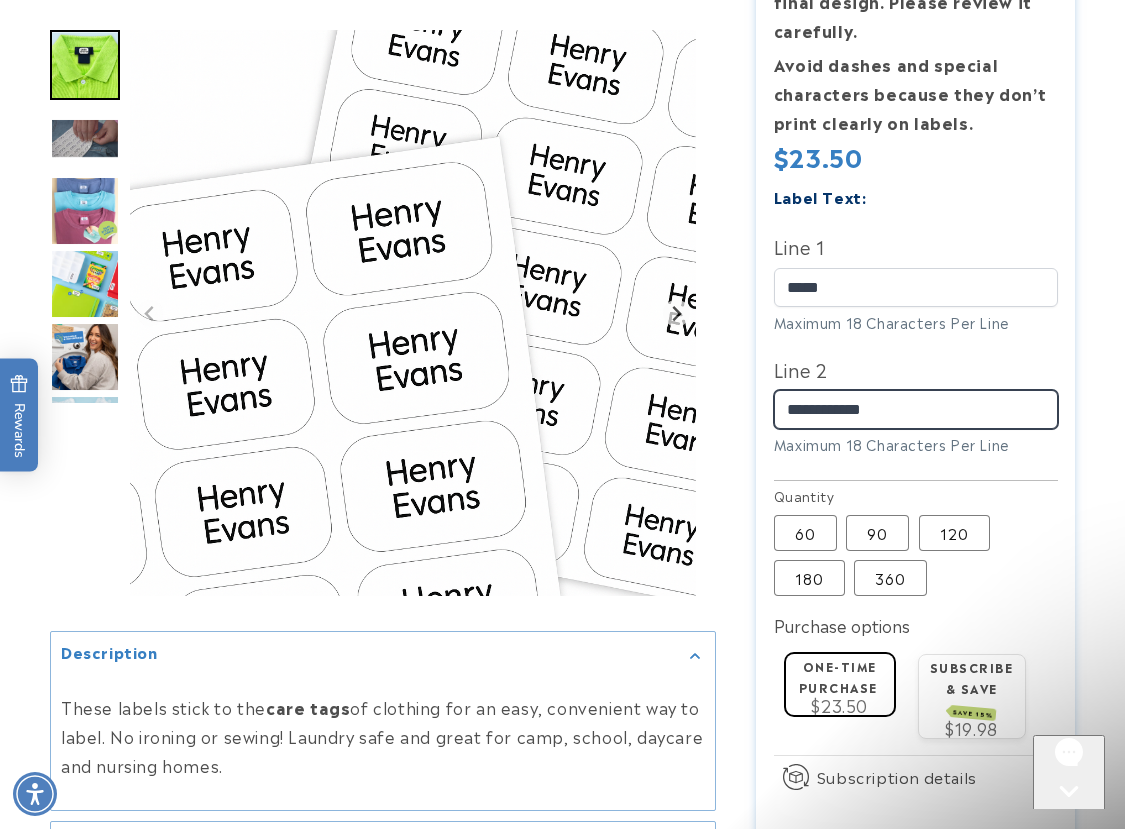 scroll, scrollTop: 0, scrollLeft: 0, axis: both 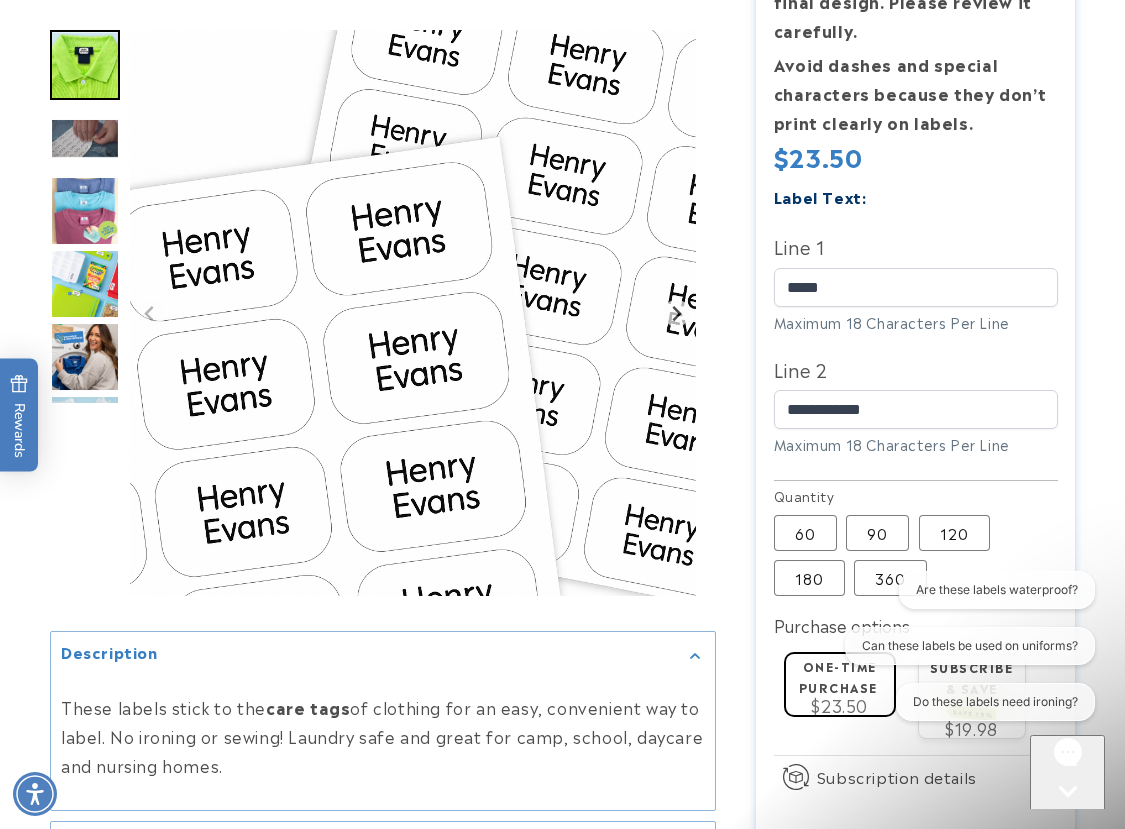 click on "Are these labels waterproof? Can these labels be used on uniforms? Do these labels need ironing?" at bounding box center (965, 650) 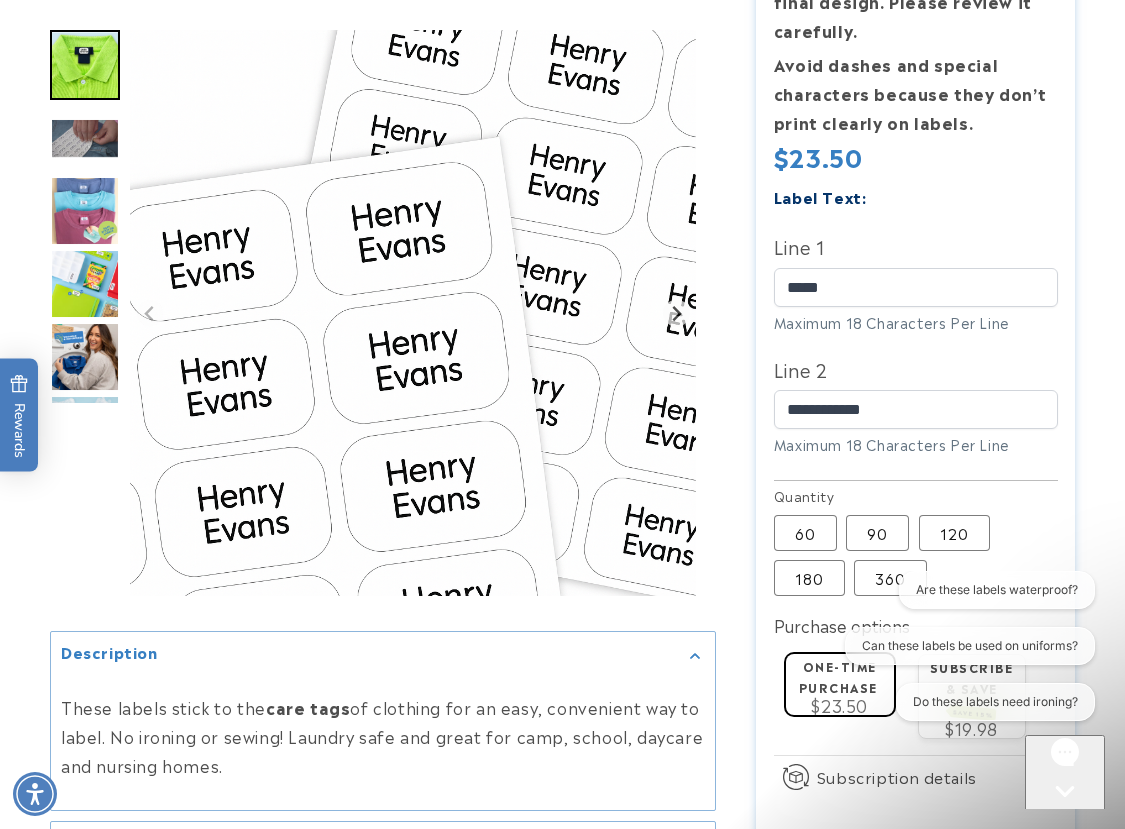 click on "Are these labels waterproof? Can these labels be used on uniforms? Do these labels need ironing?" at bounding box center (965, 650) 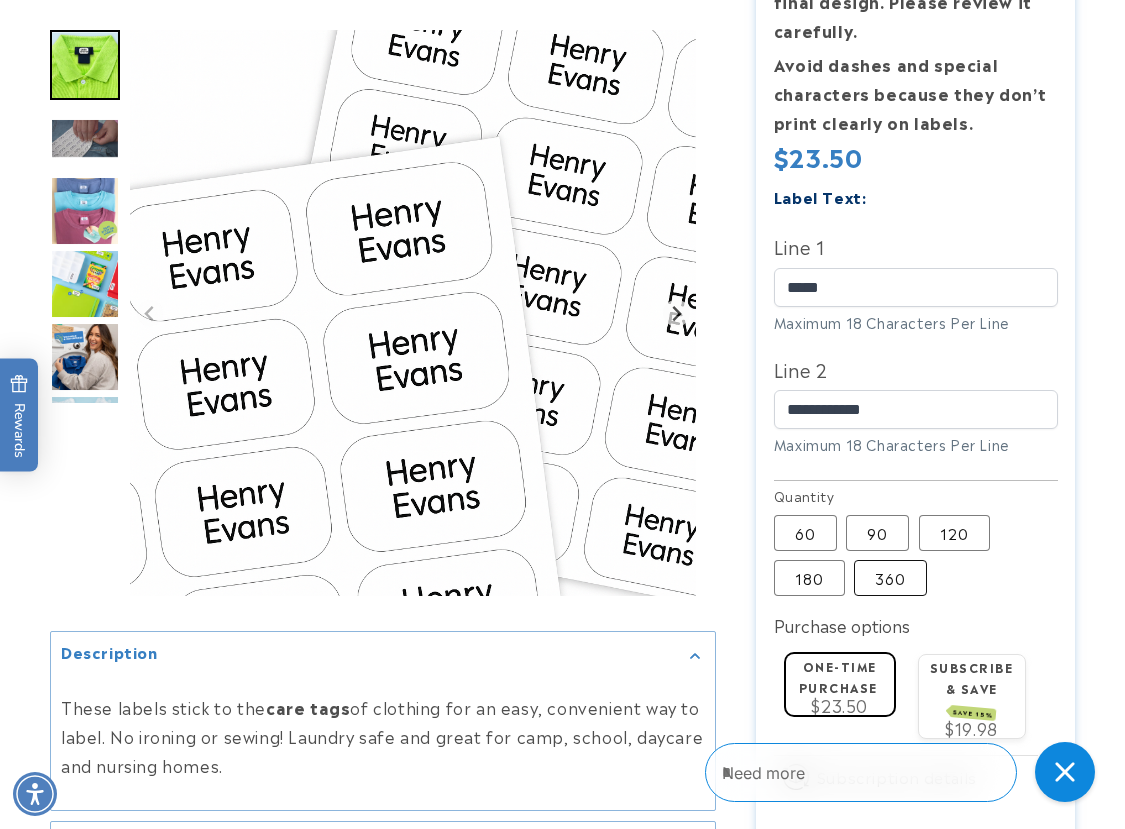 click on "360 Variant sold out or unavailable" at bounding box center [890, 578] 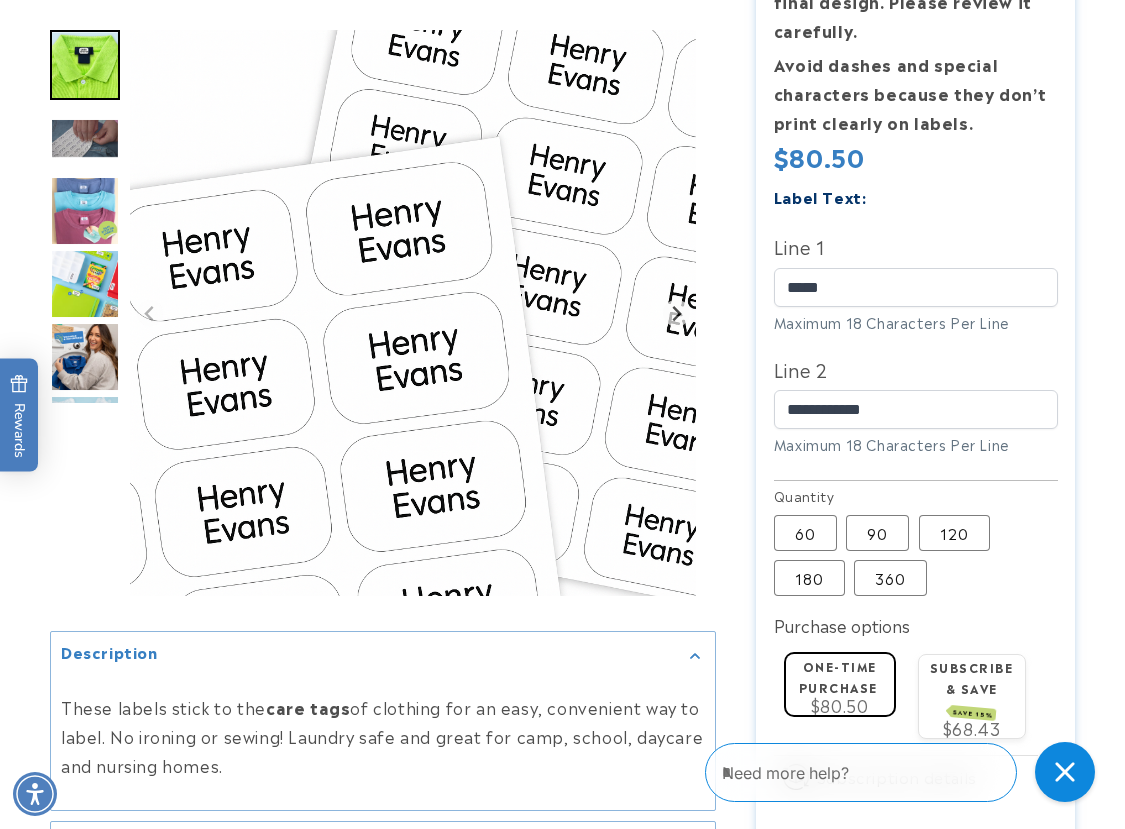 type 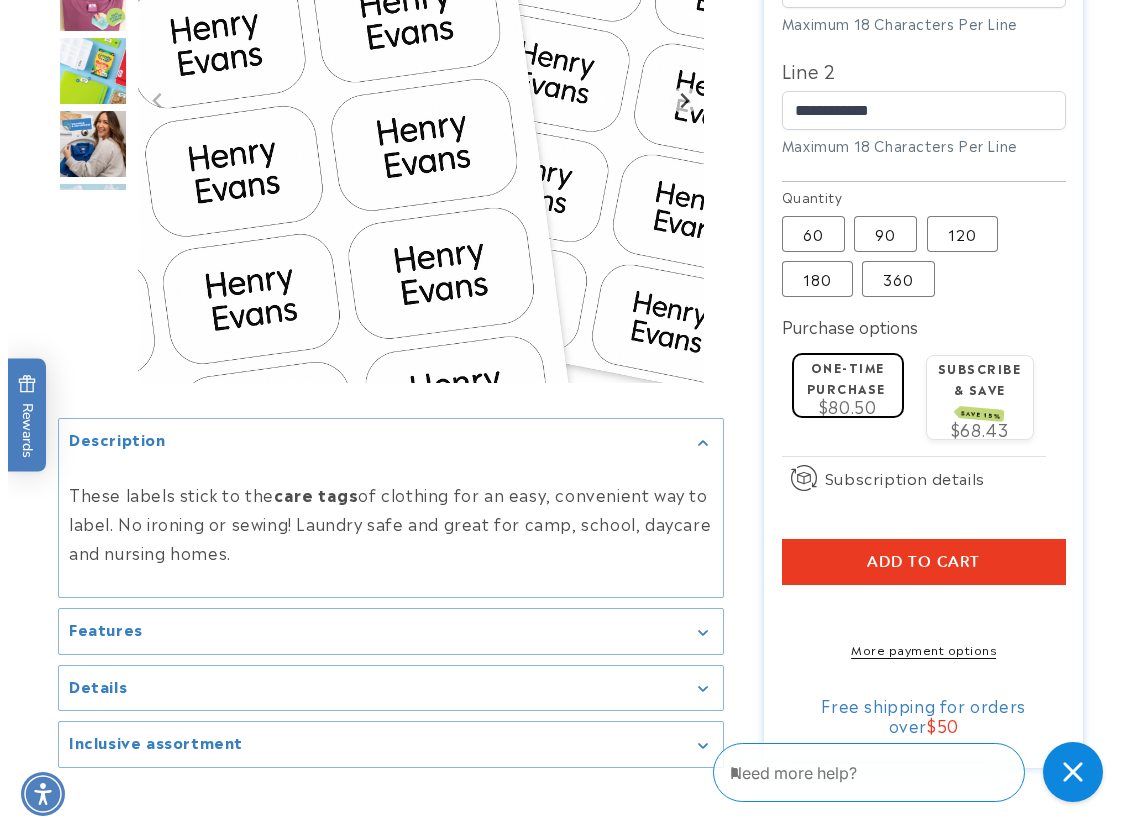scroll, scrollTop: 1000, scrollLeft: 0, axis: vertical 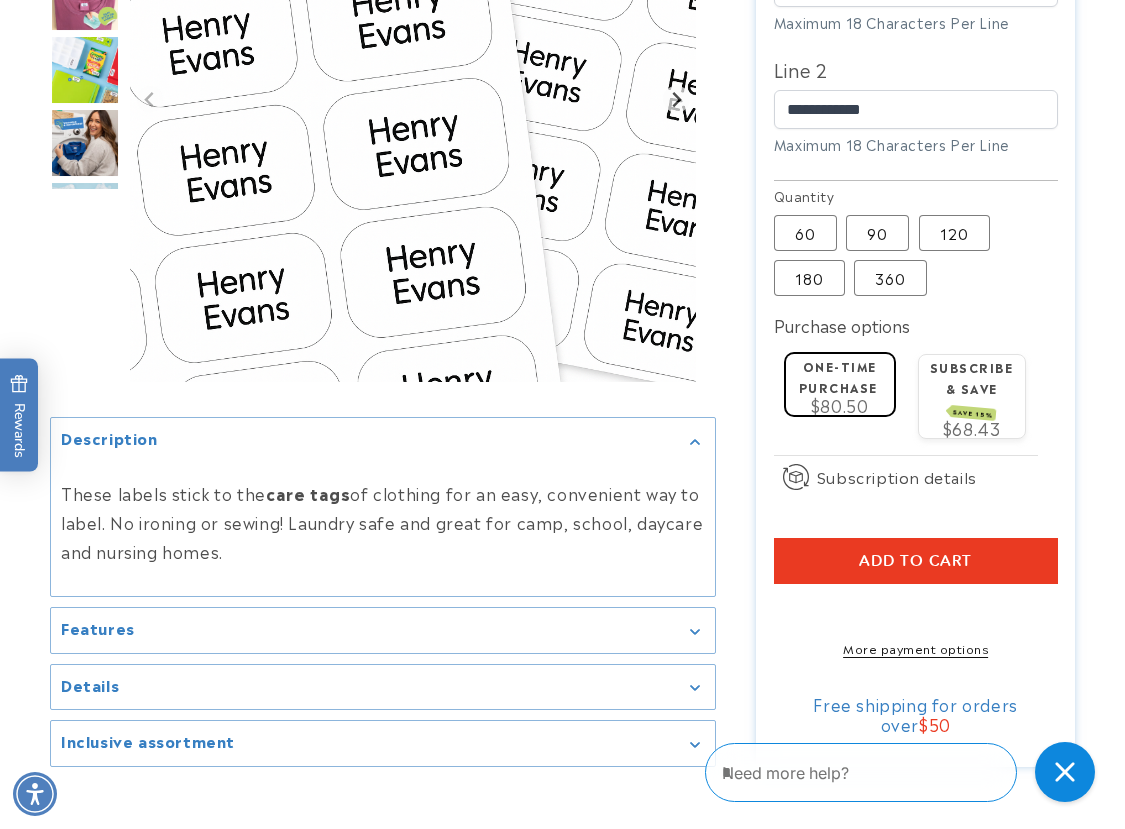 click on "Add to cart" at bounding box center [915, 561] 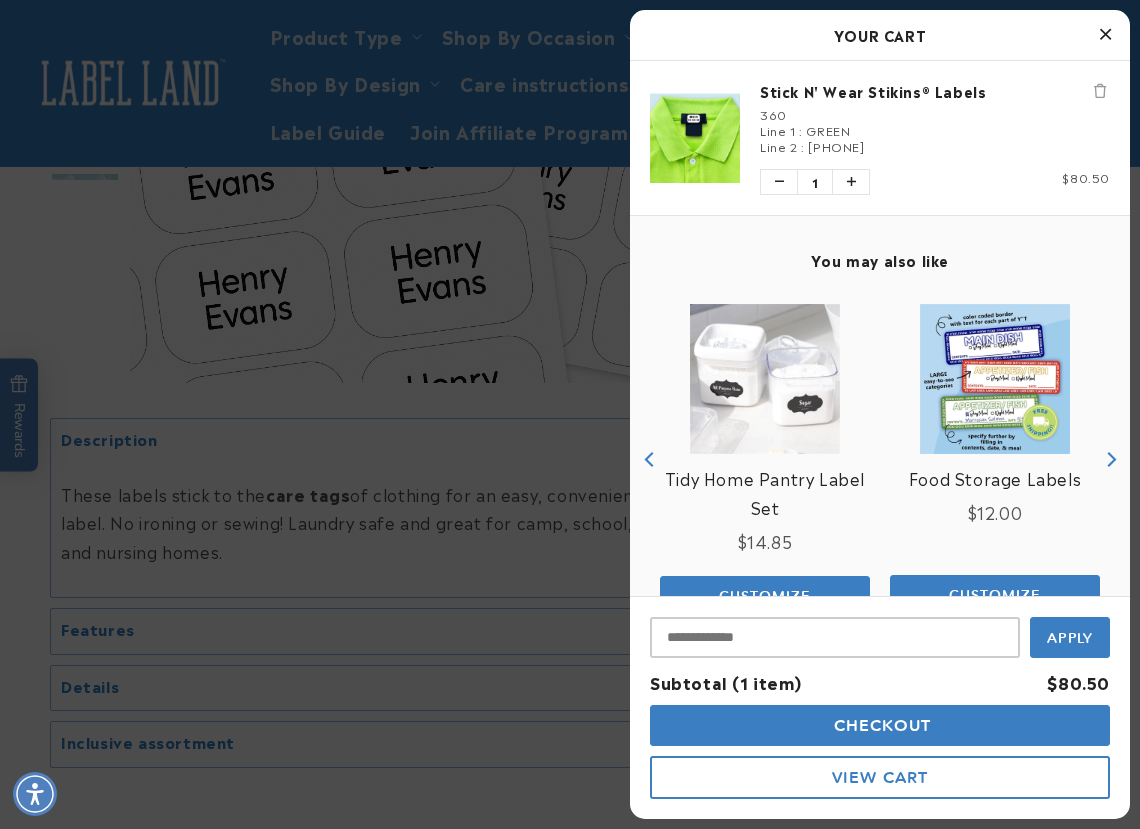 click on "Checkout" at bounding box center (880, 725) 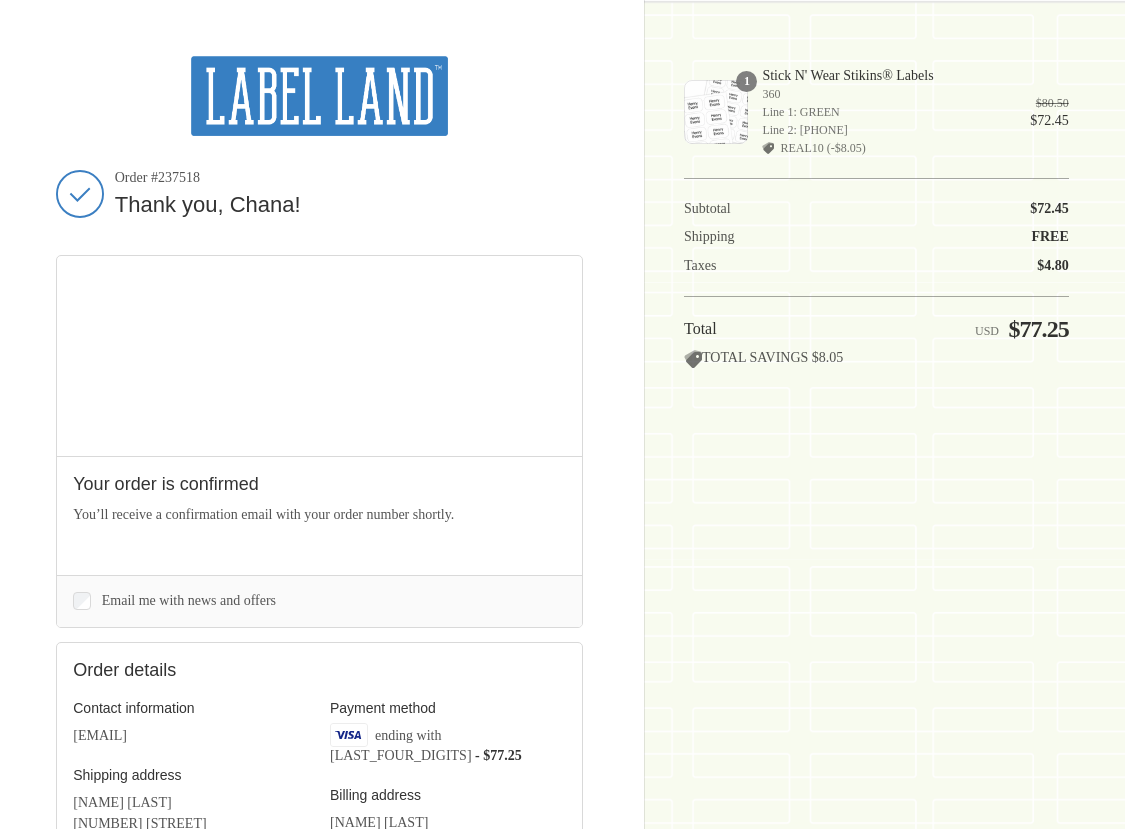 scroll, scrollTop: 0, scrollLeft: 0, axis: both 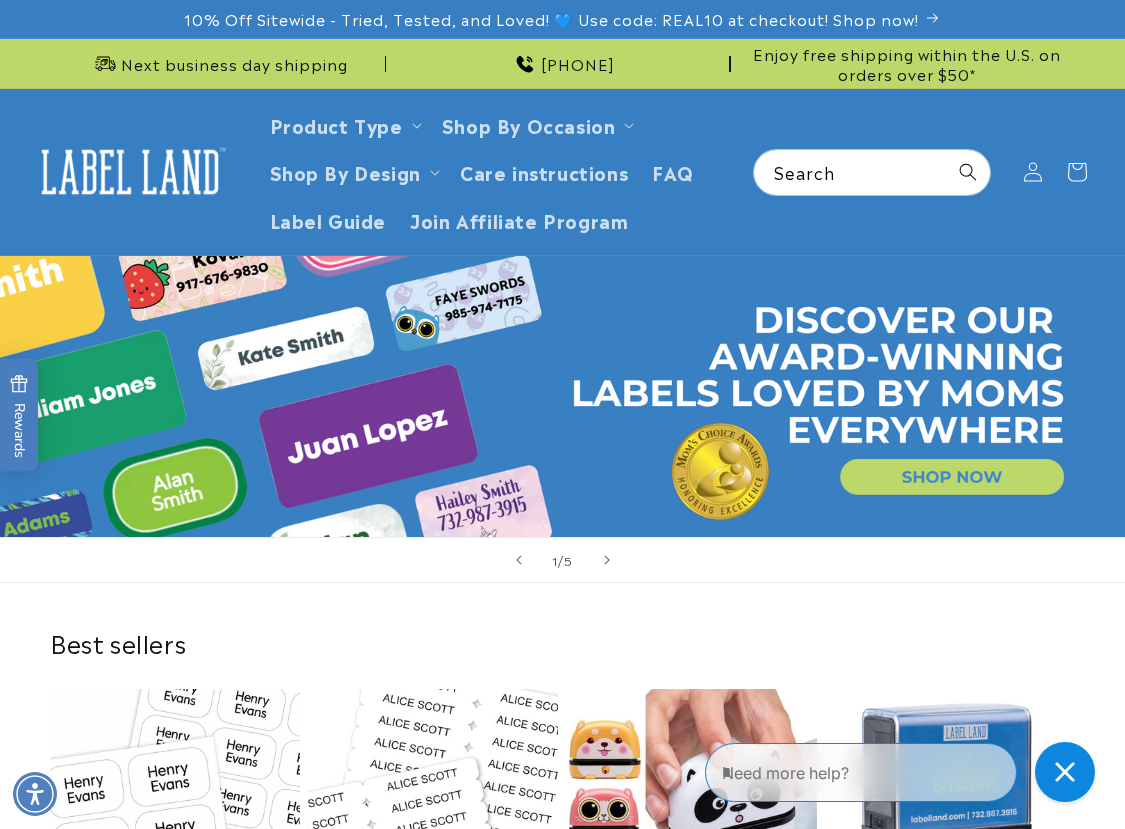 click on "1
/
of
5" at bounding box center (562, 560) 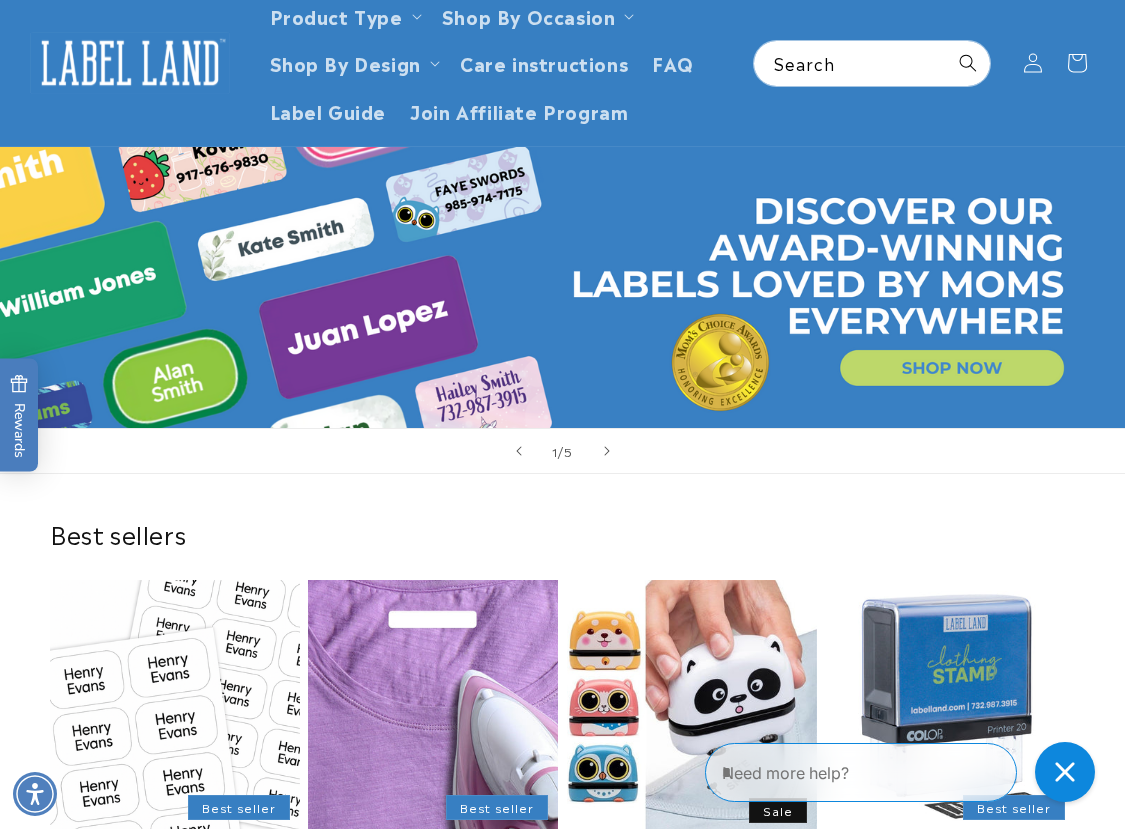 scroll, scrollTop: 300, scrollLeft: 0, axis: vertical 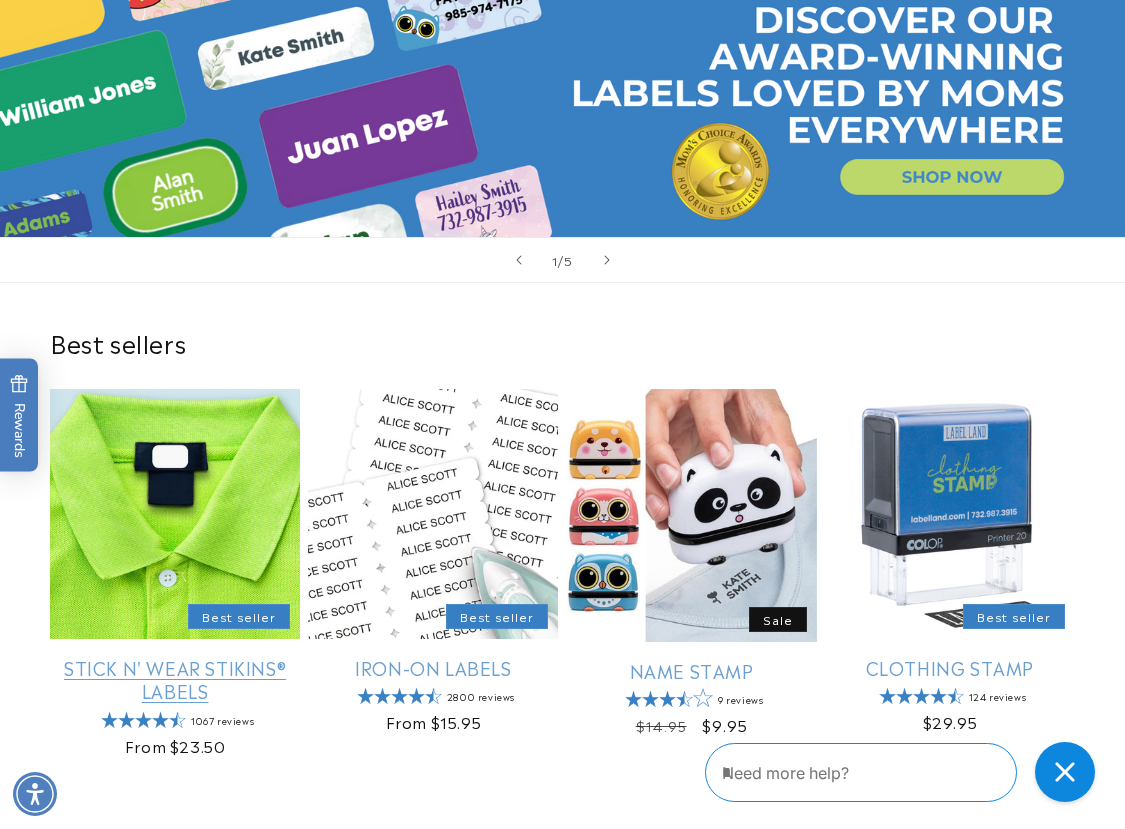 click on "Stick N' Wear Stikins® Labels" at bounding box center [175, 679] 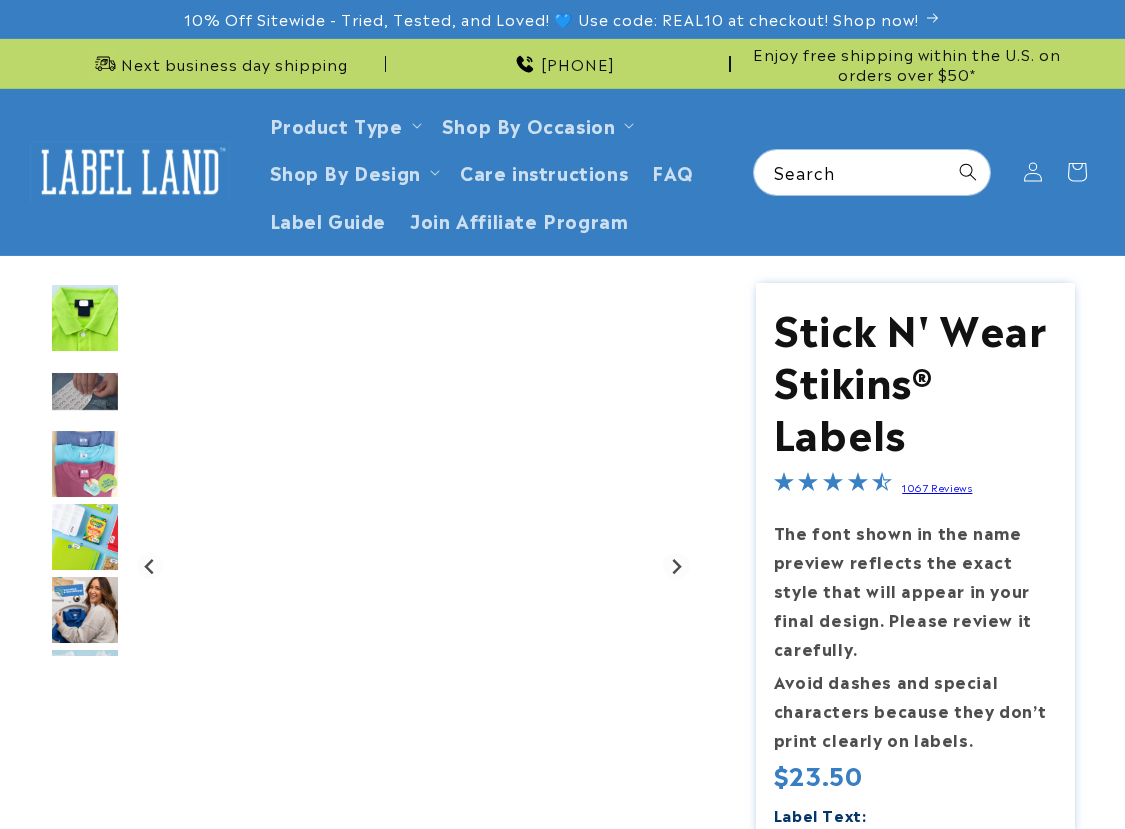 scroll, scrollTop: 500, scrollLeft: 0, axis: vertical 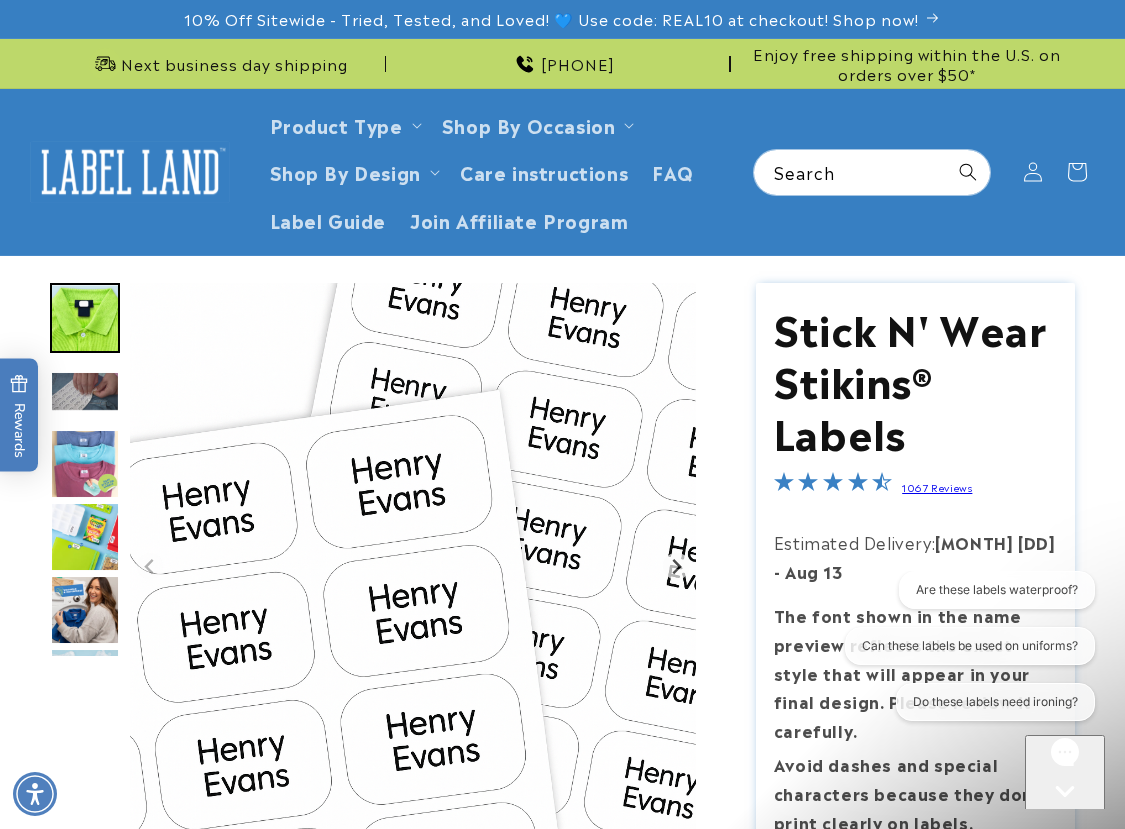 click at bounding box center [130, 172] 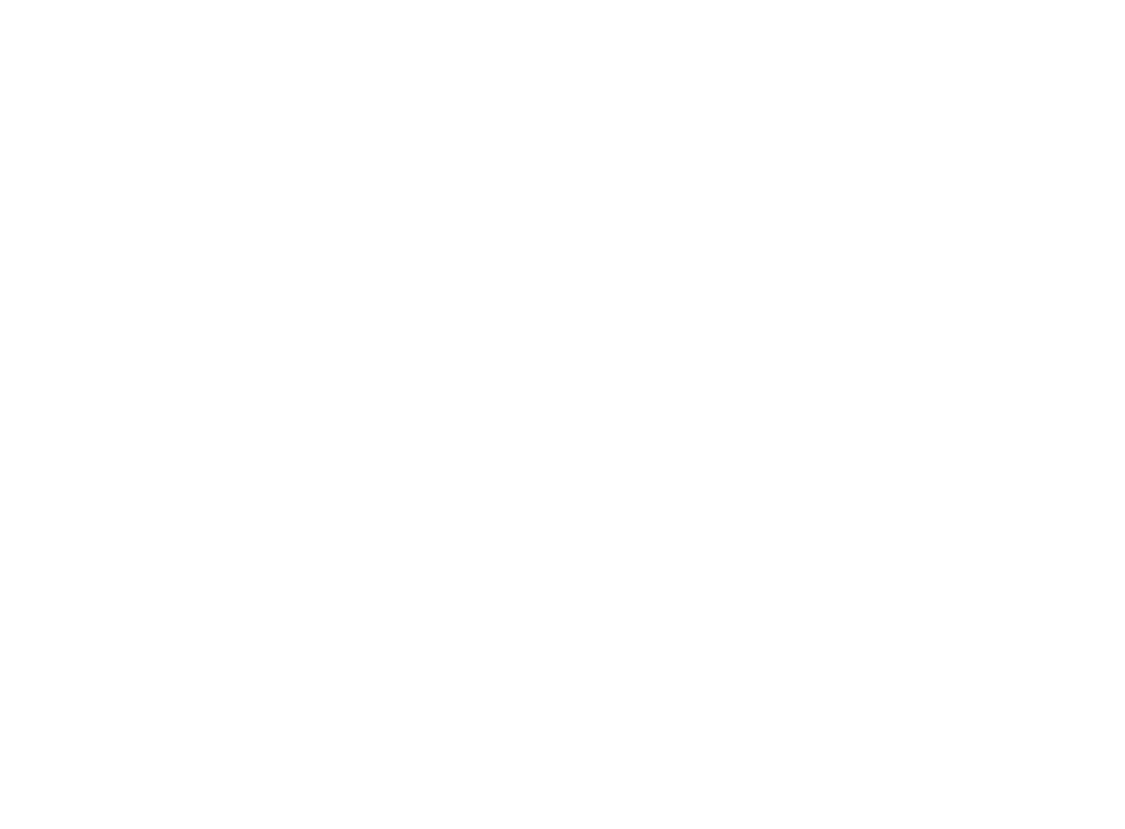 scroll, scrollTop: 0, scrollLeft: 0, axis: both 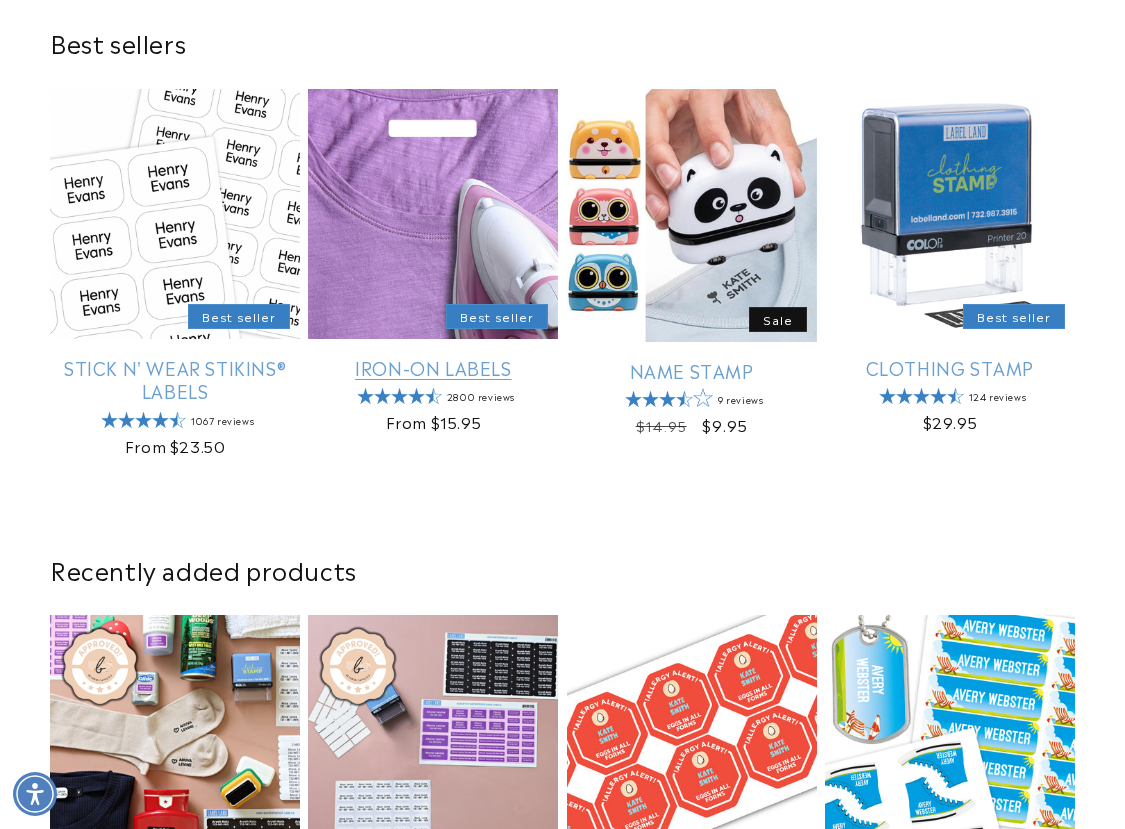 click on "Iron-On Labels" at bounding box center [433, 367] 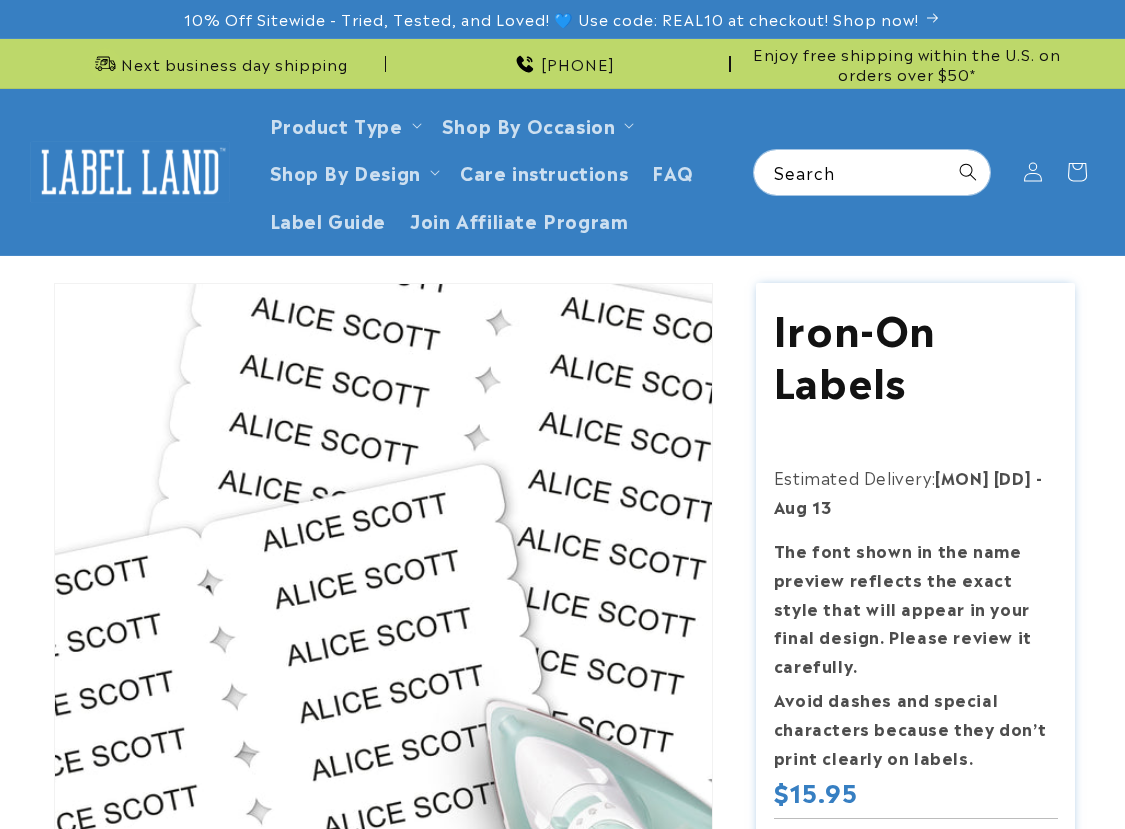 scroll, scrollTop: 0, scrollLeft: 0, axis: both 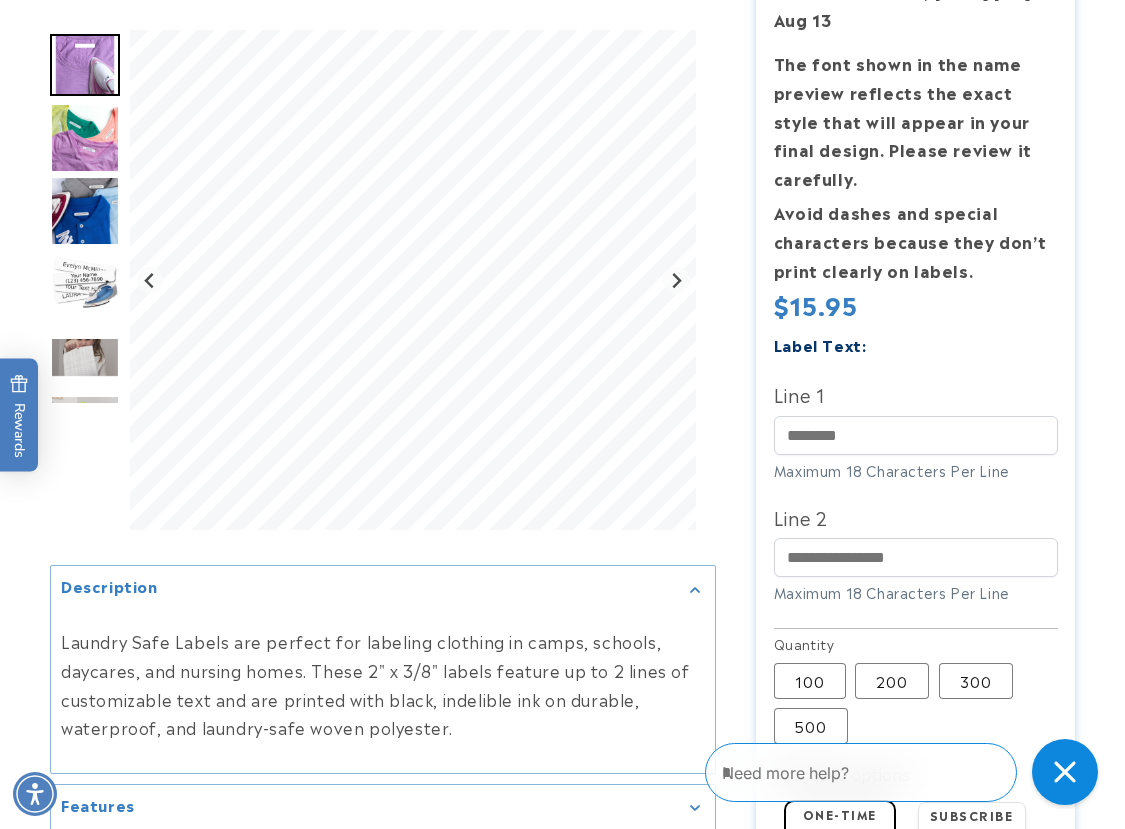 click 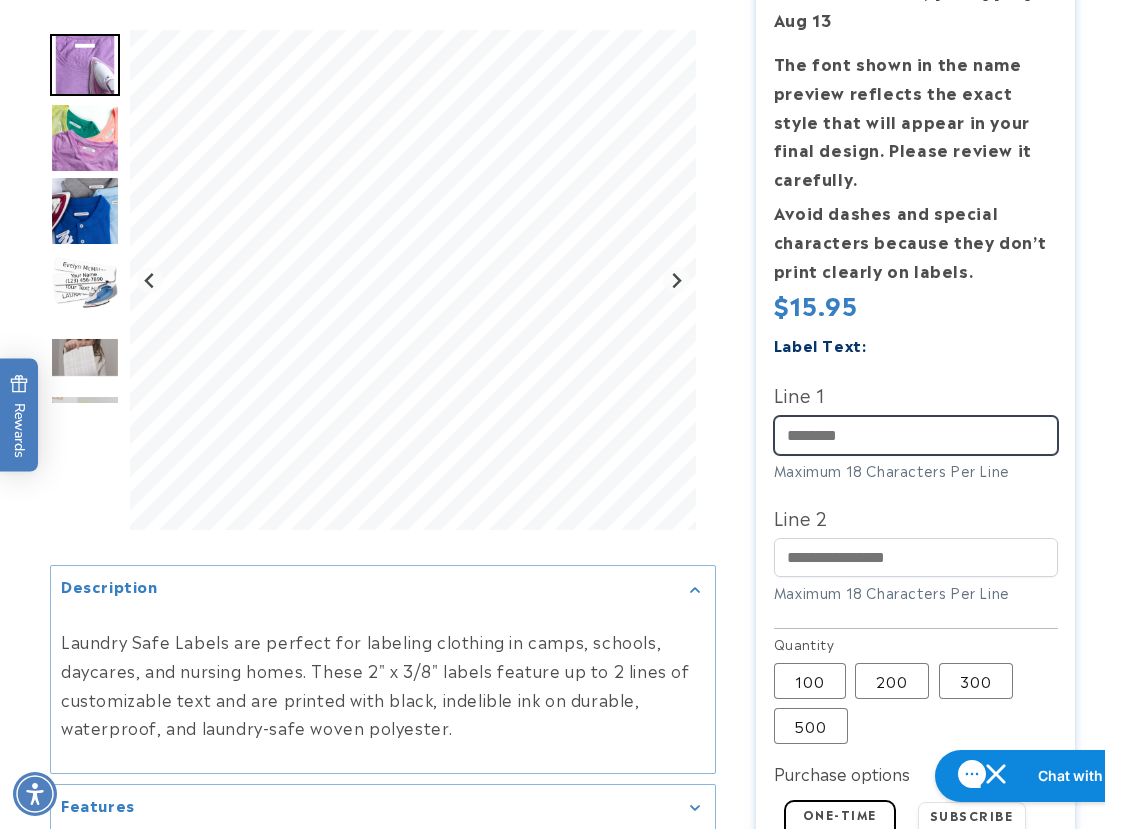 click on "Line 1" at bounding box center (916, 435) 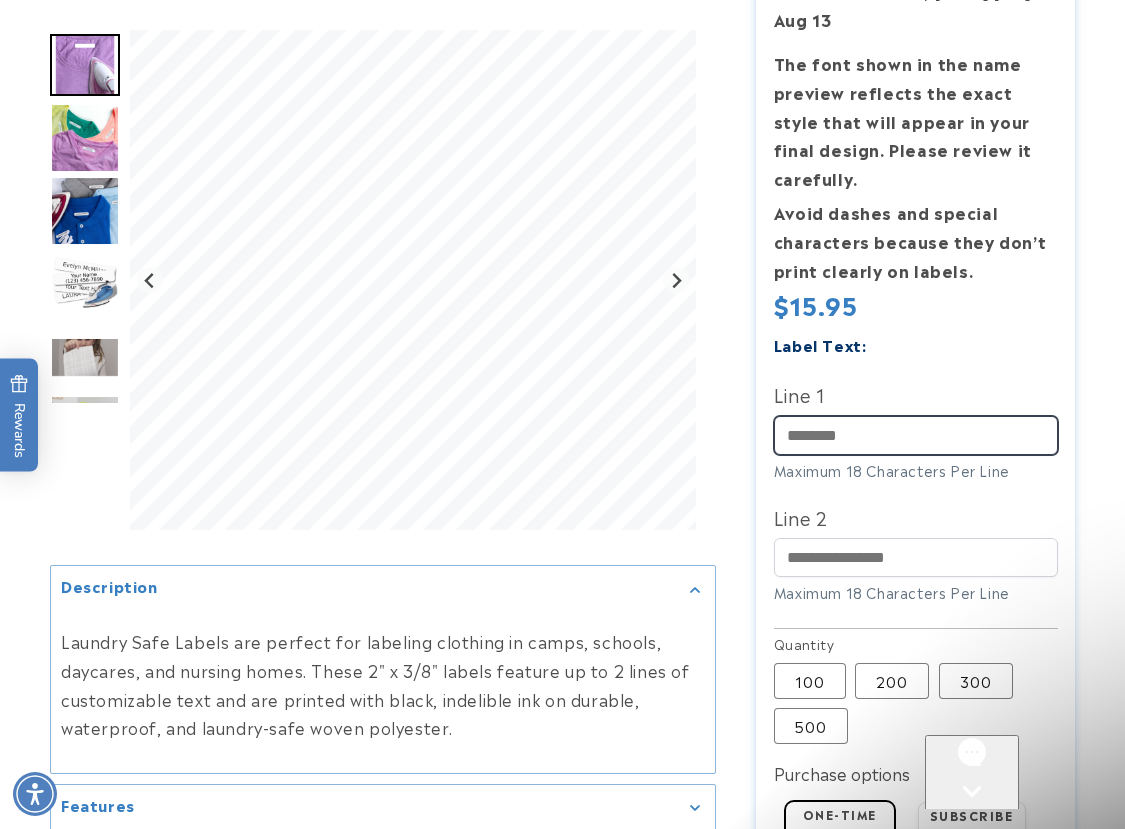 scroll, scrollTop: 0, scrollLeft: 0, axis: both 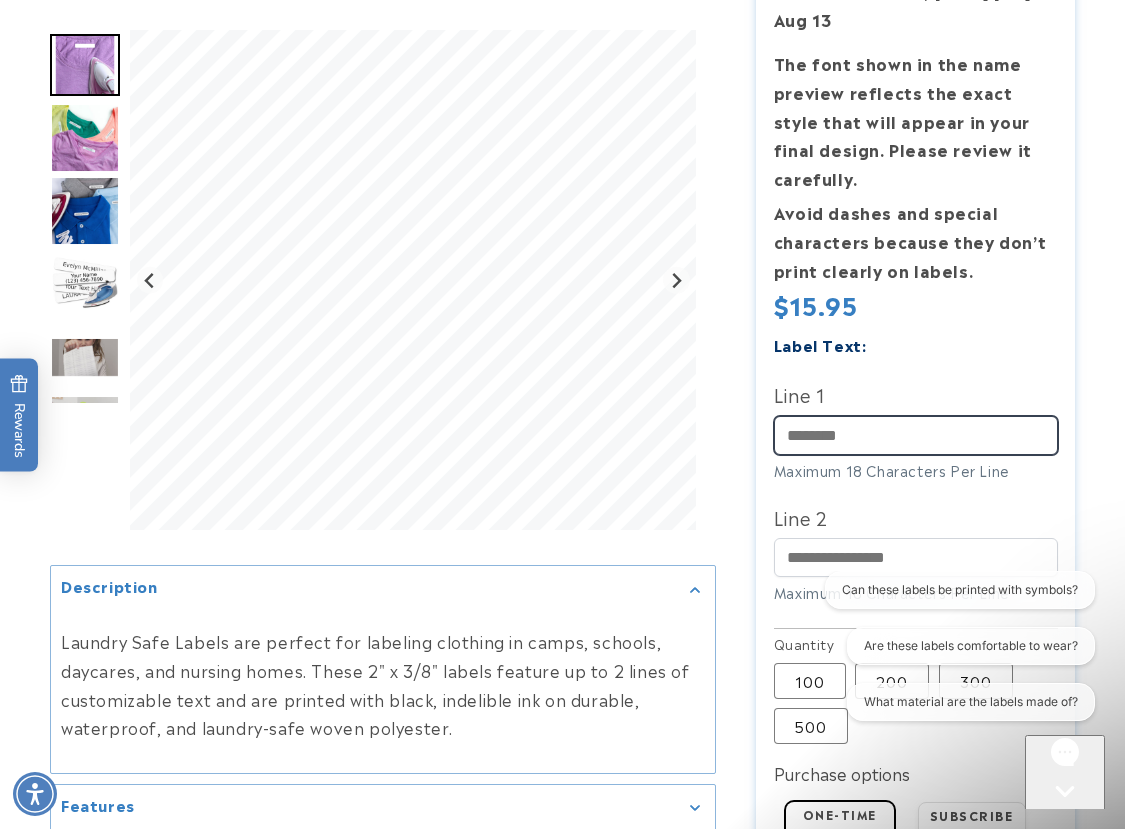 click on "Line 1" at bounding box center (916, 435) 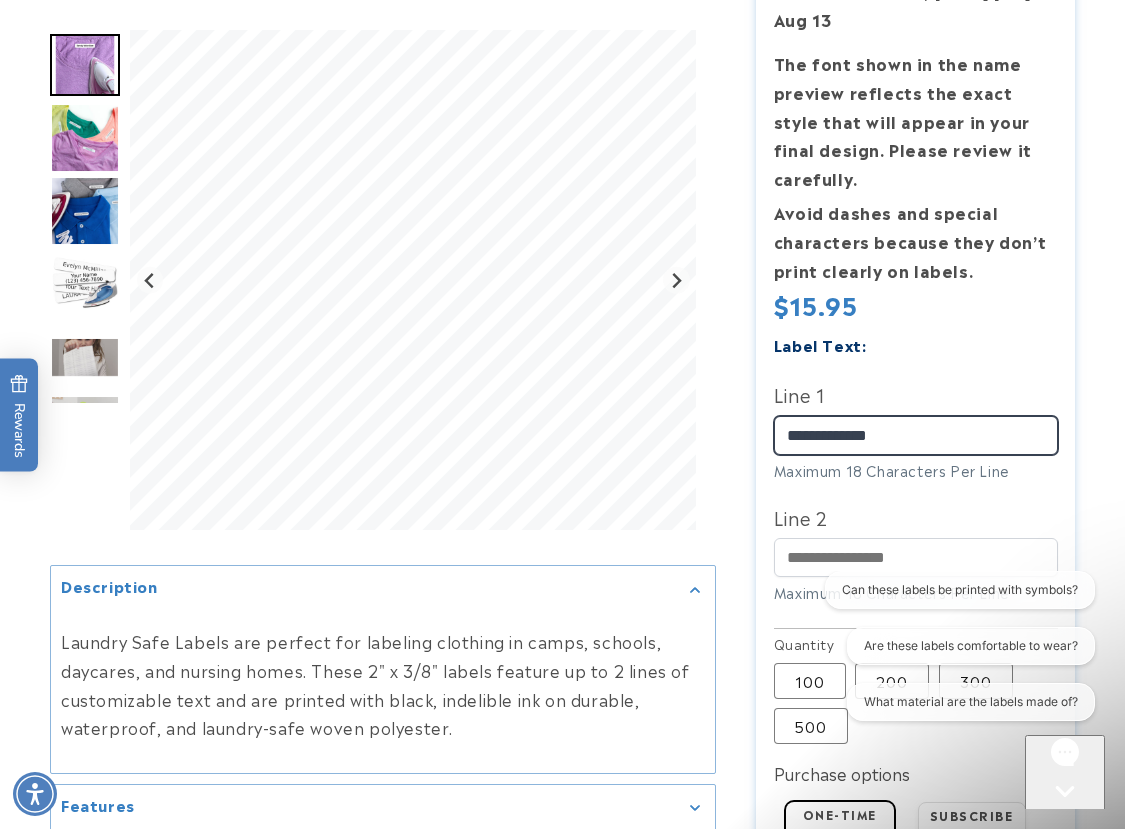 click on "**********" at bounding box center (916, 435) 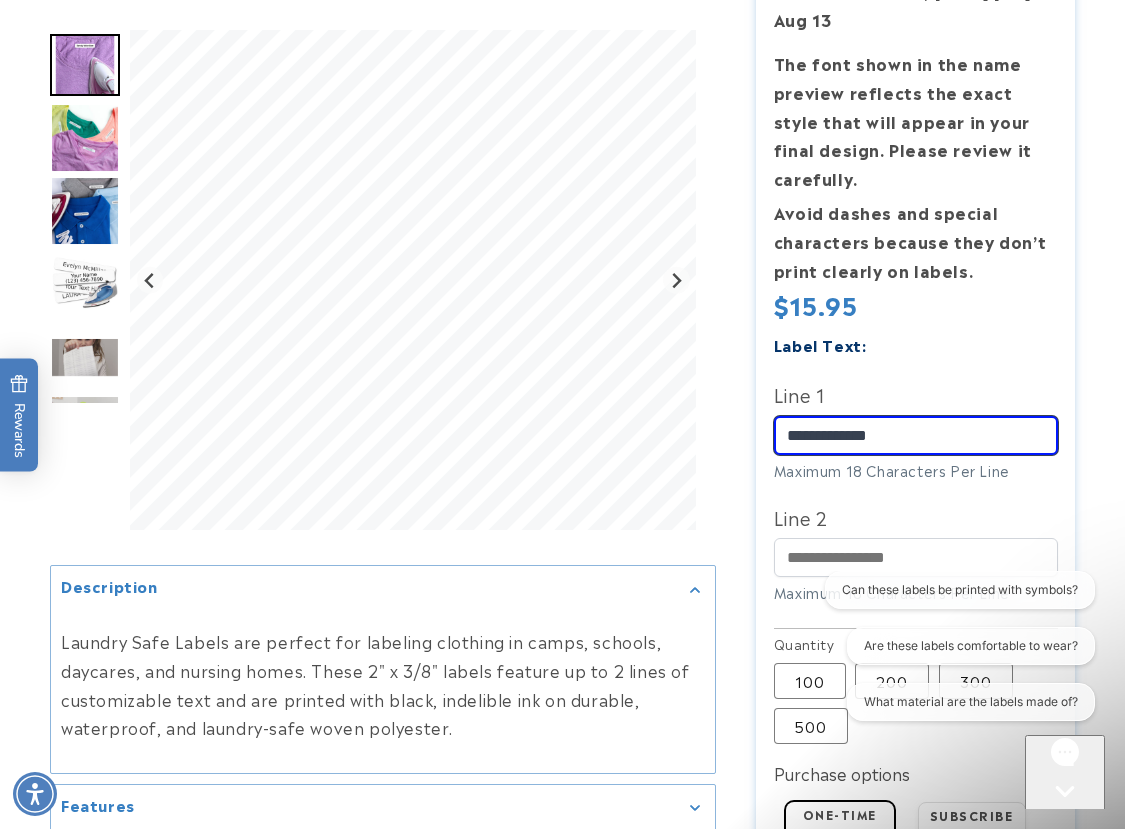 click on "**********" at bounding box center [916, 435] 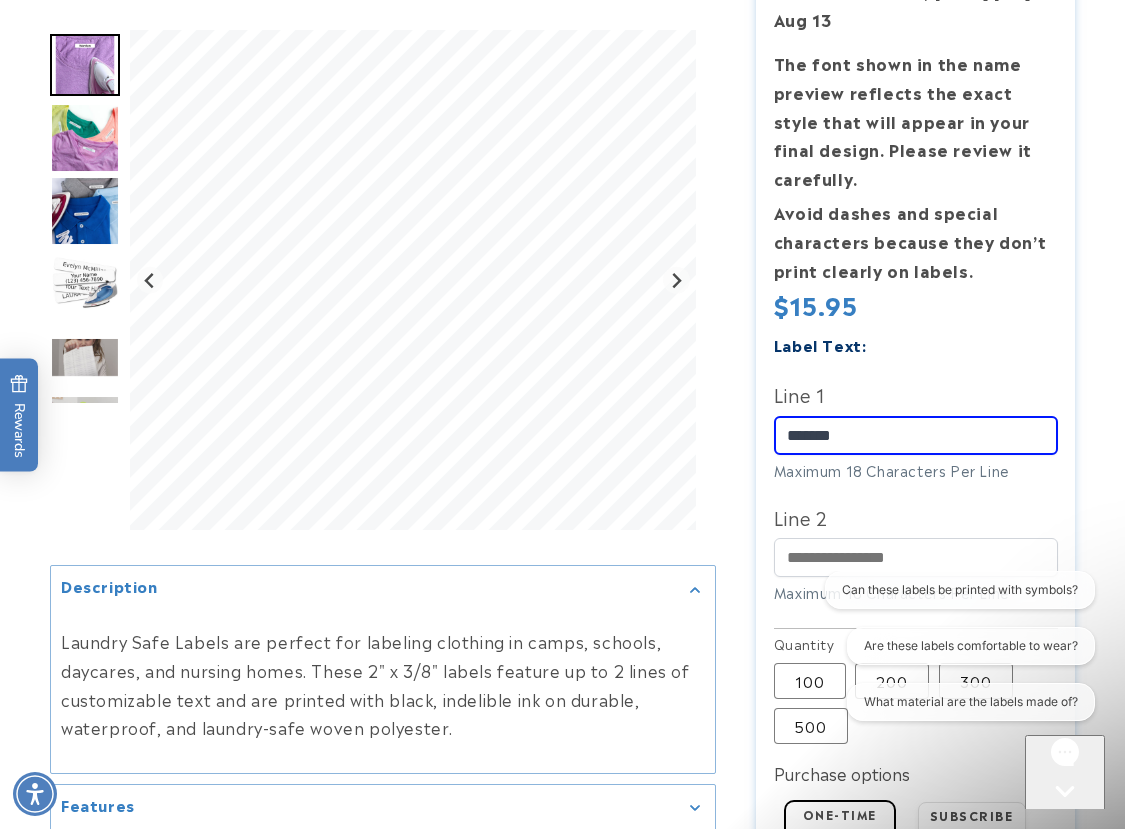 click at bounding box center (1065, 828) 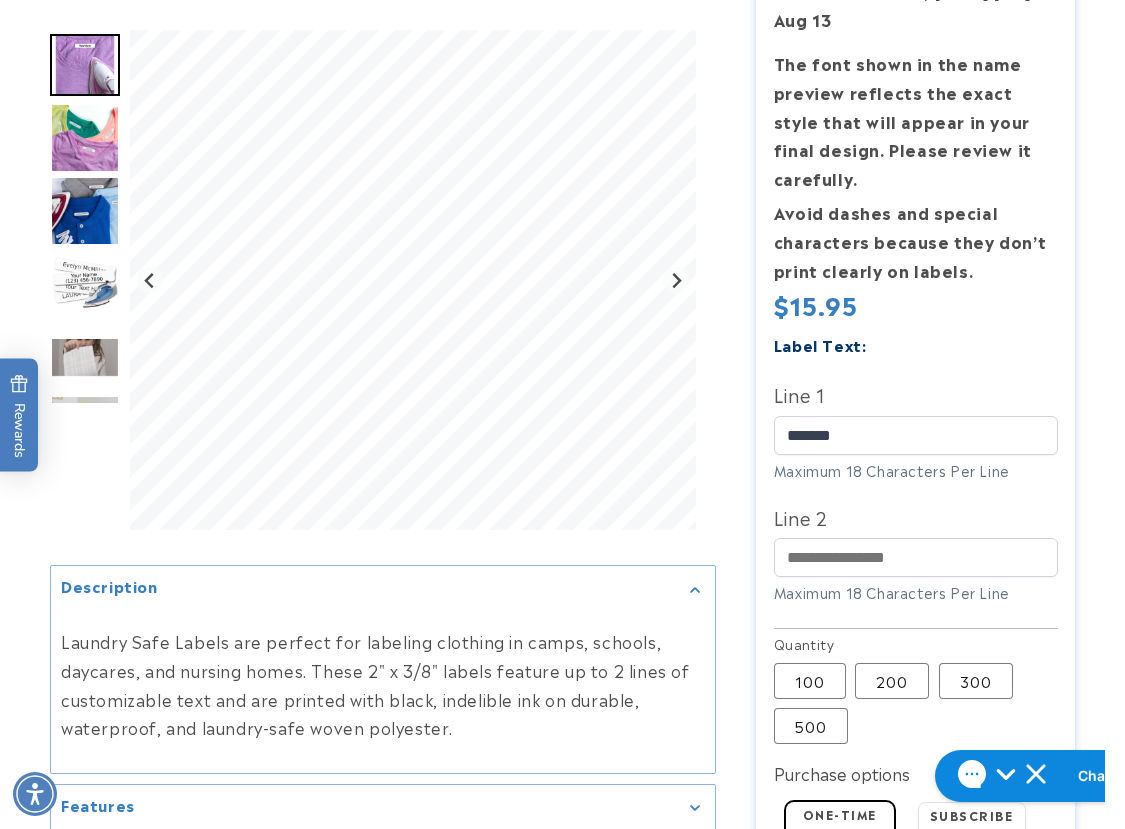 drag, startPoint x: 1093, startPoint y: 454, endPoint x: 942, endPoint y: 452, distance: 151.01324 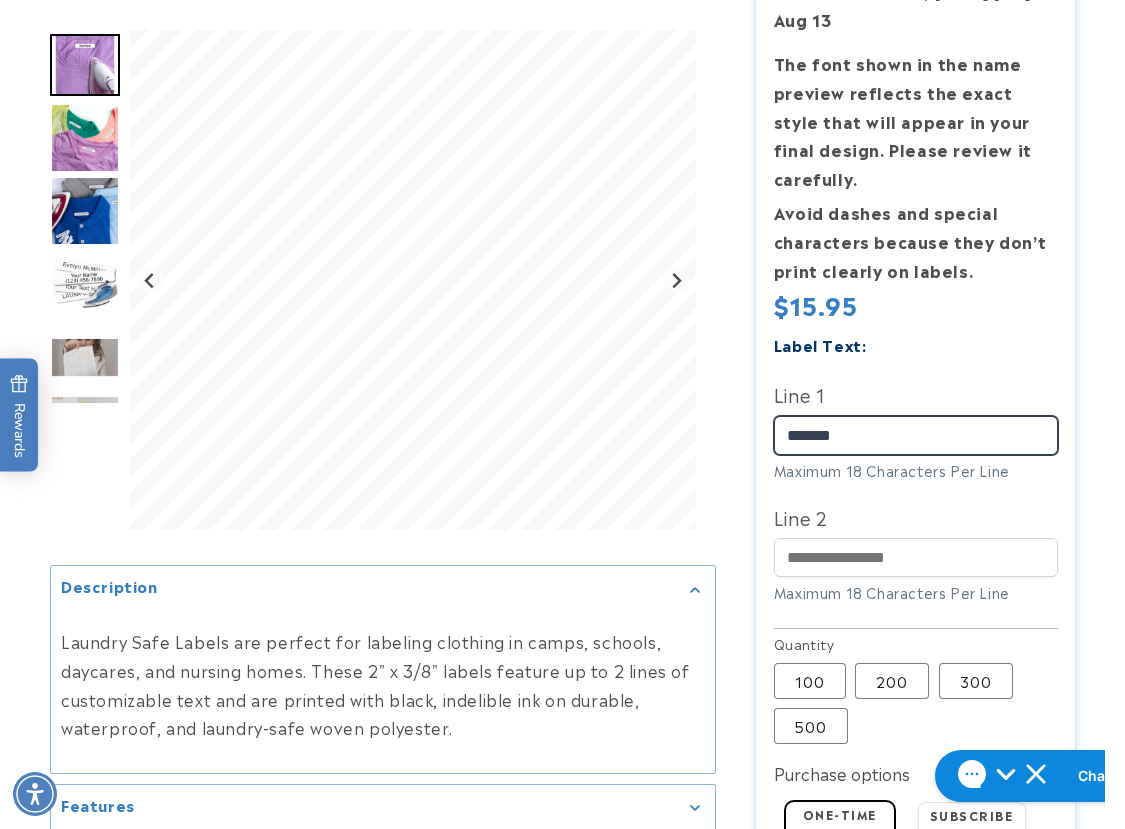 click on "*******" at bounding box center (916, 435) 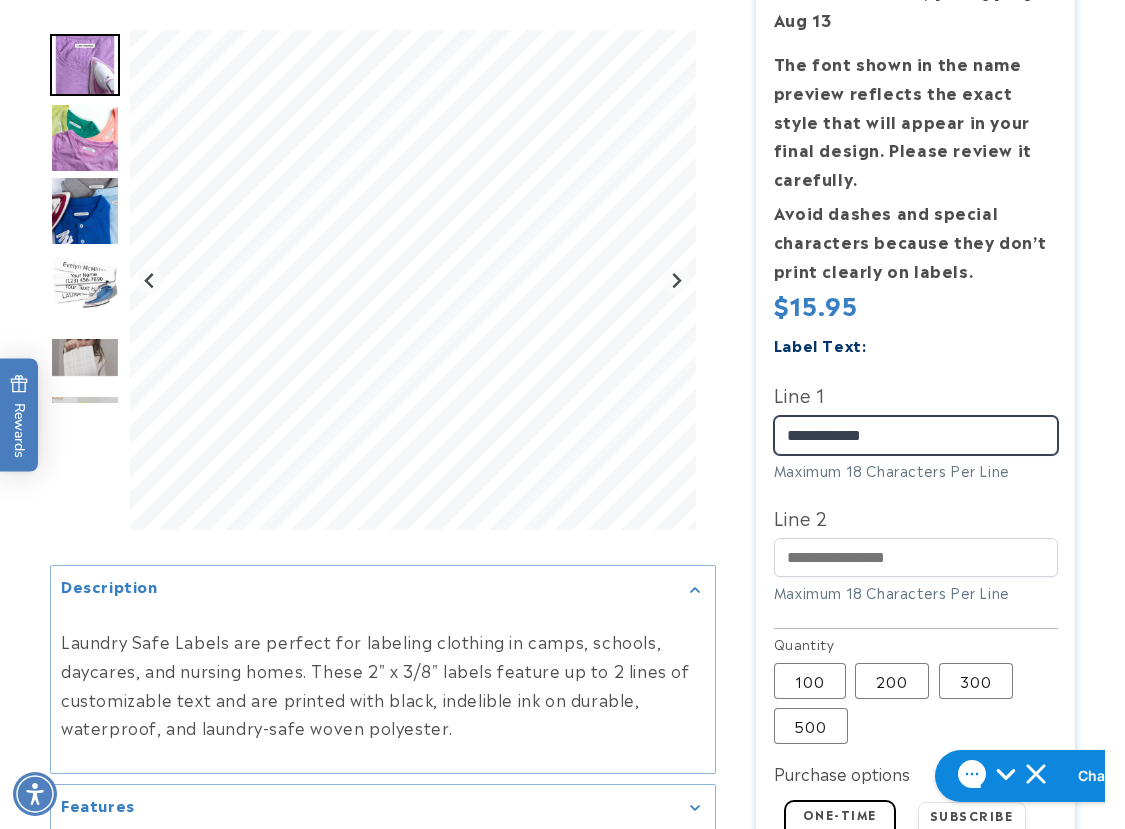 type on "**********" 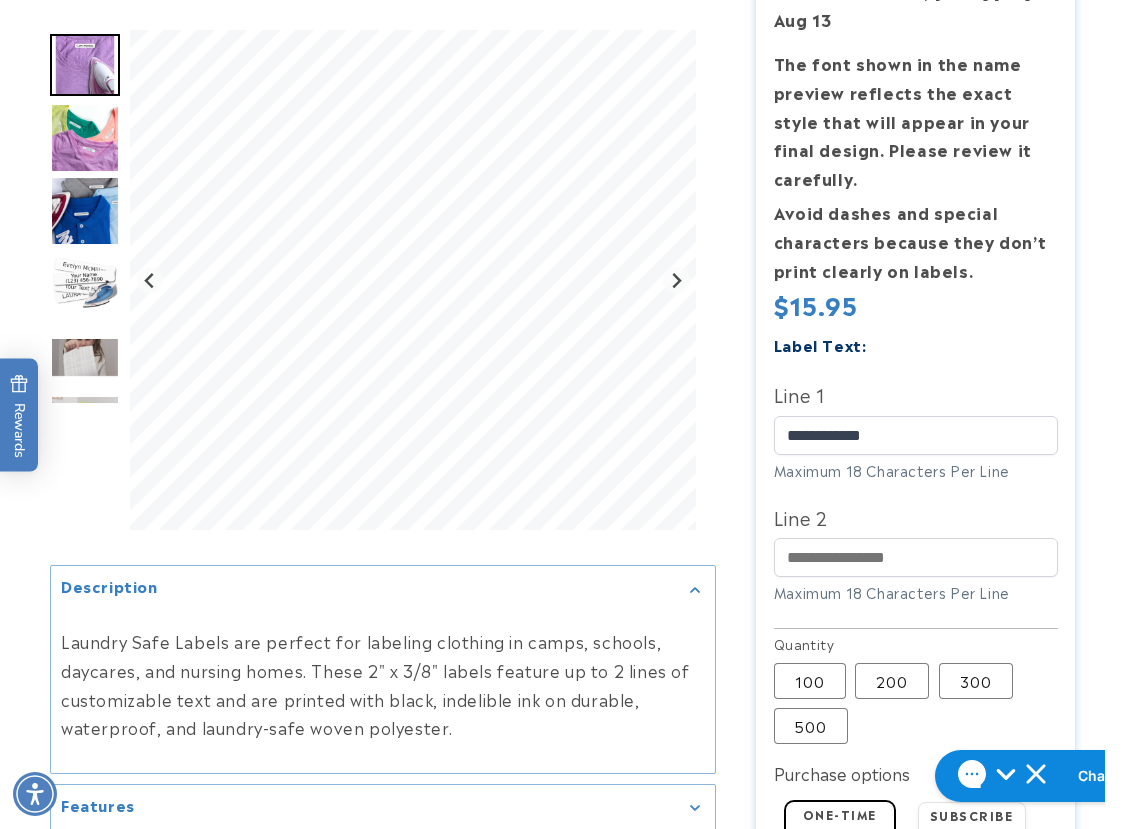 drag, startPoint x: 1113, startPoint y: 566, endPoint x: 1044, endPoint y: 601, distance: 77.36925 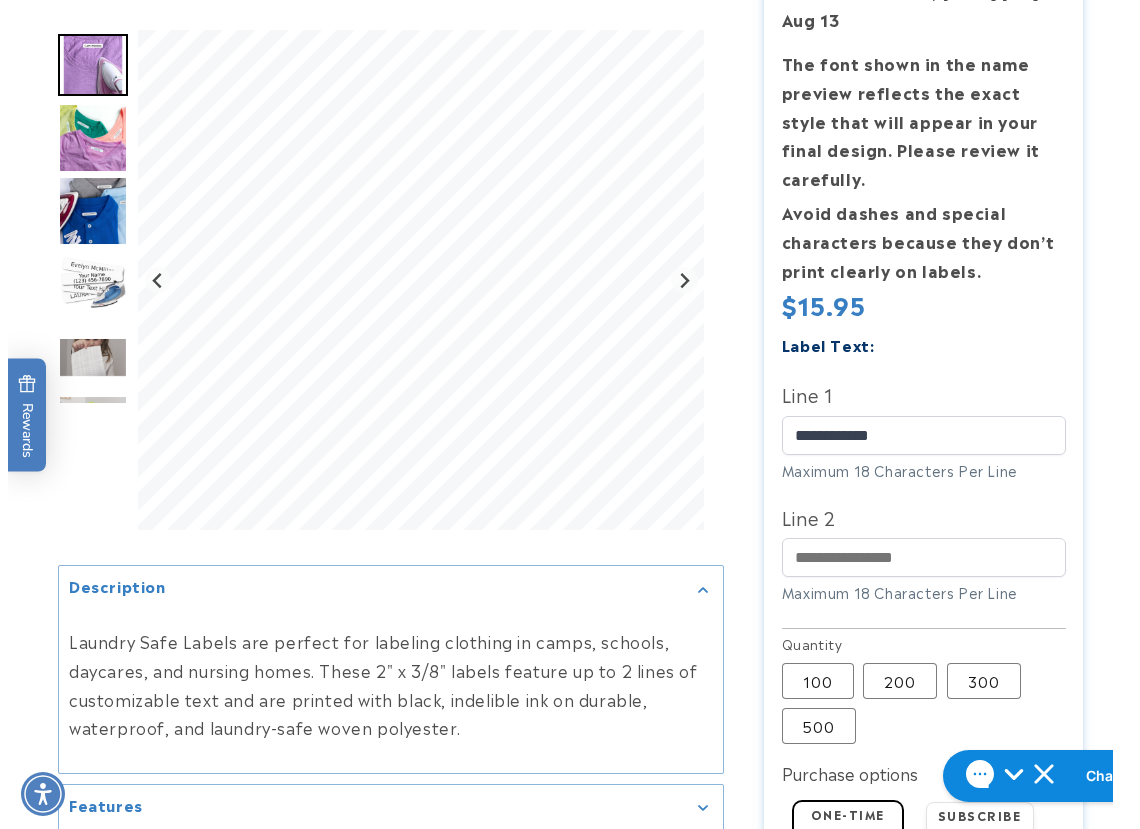 scroll, scrollTop: 1000, scrollLeft: 0, axis: vertical 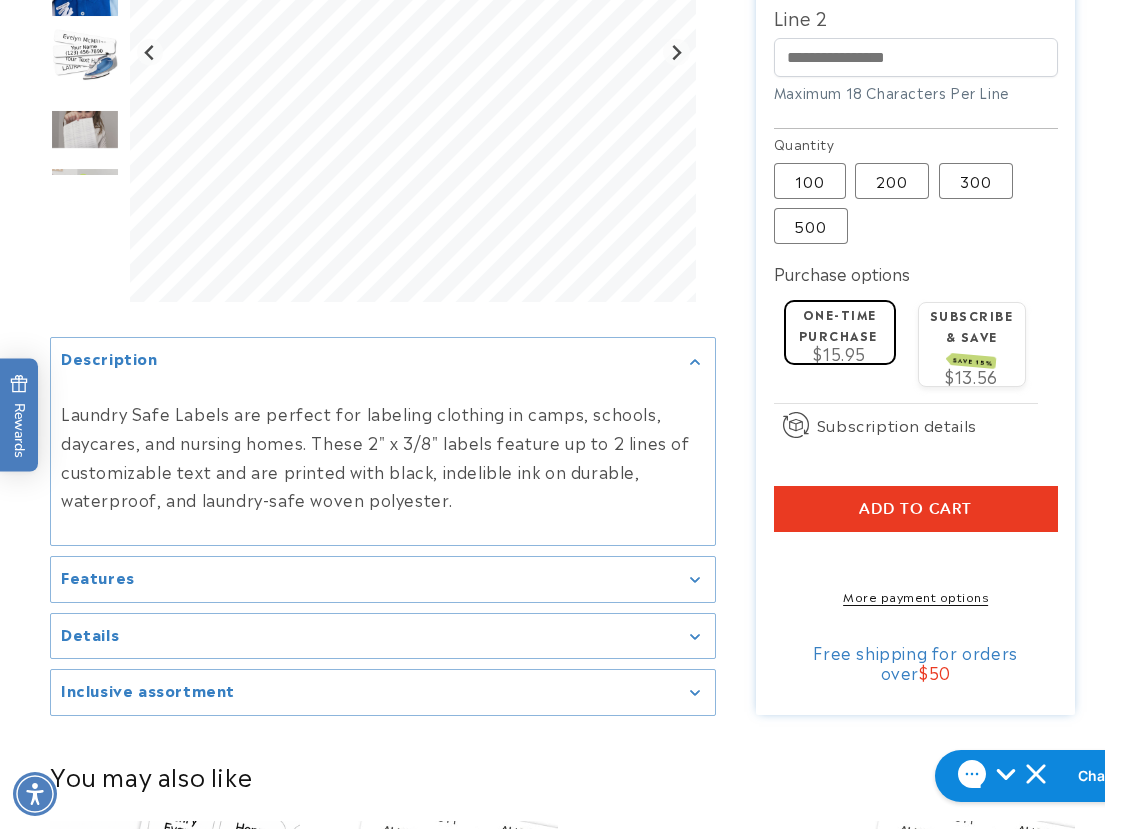 click on "Add to cart" at bounding box center [916, 509] 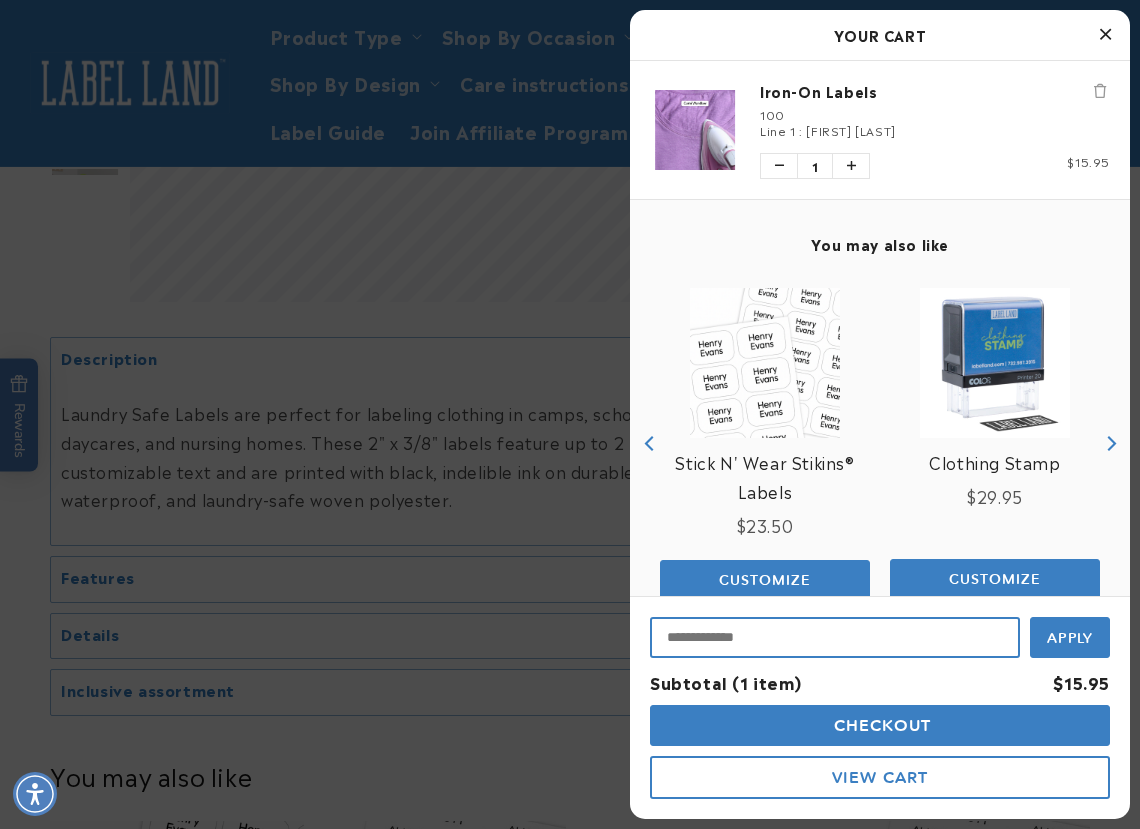 click at bounding box center [835, 637] 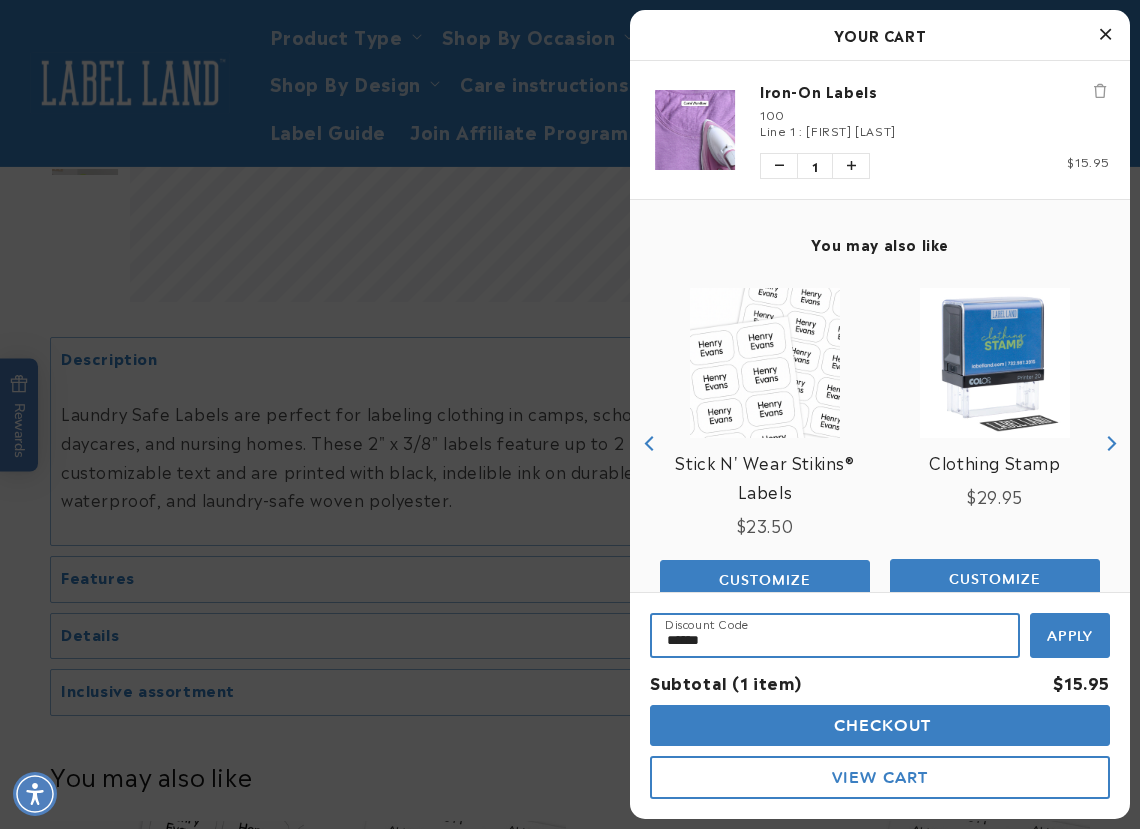 type on "******" 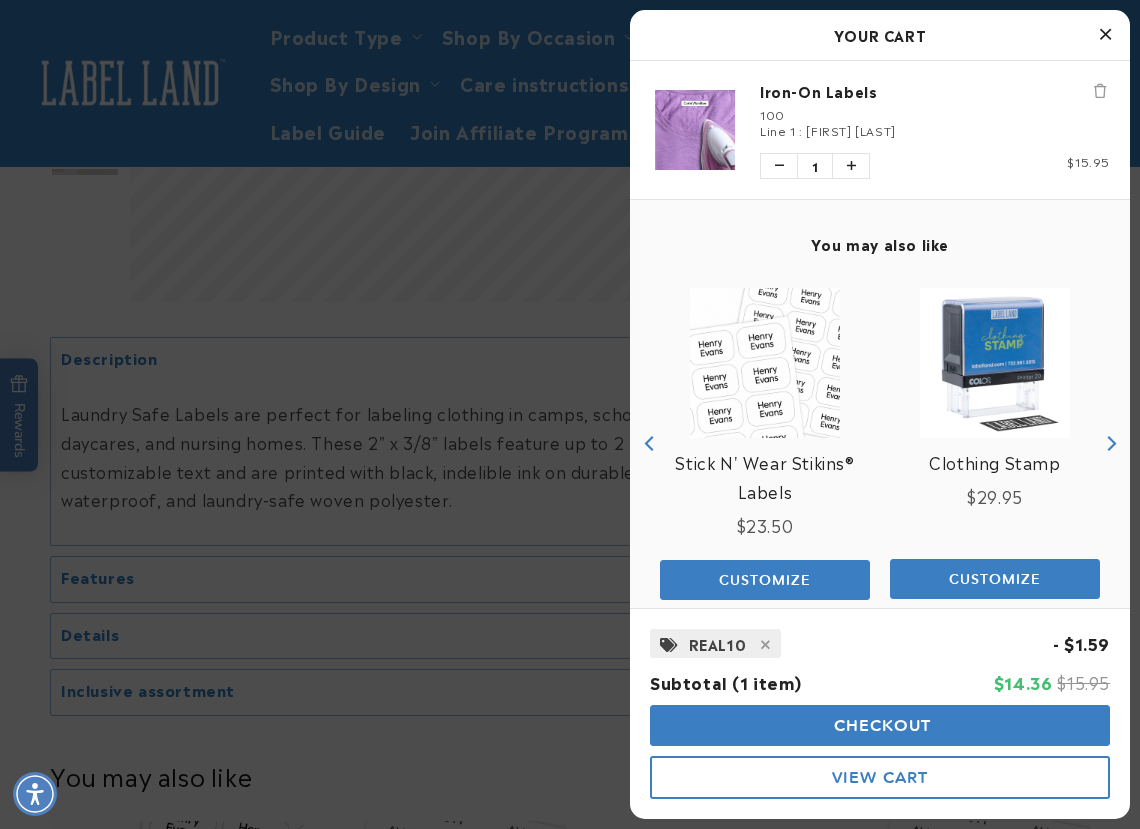 click on "Checkout" at bounding box center (880, 725) 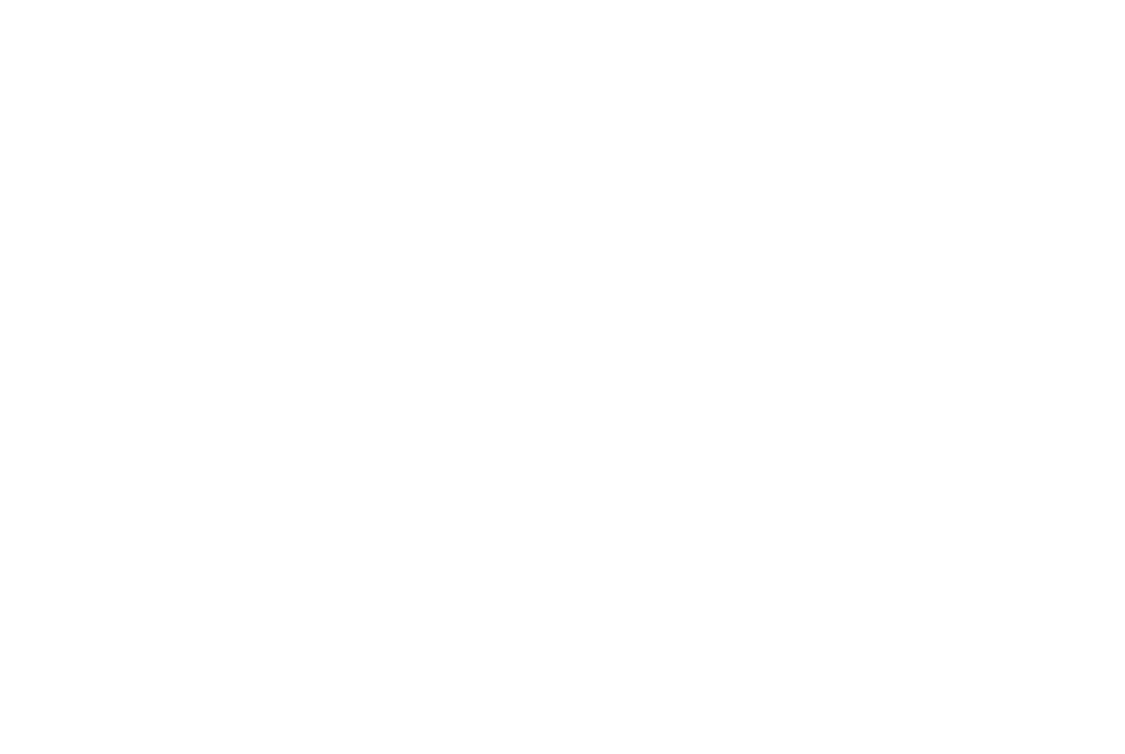 scroll, scrollTop: 0, scrollLeft: 0, axis: both 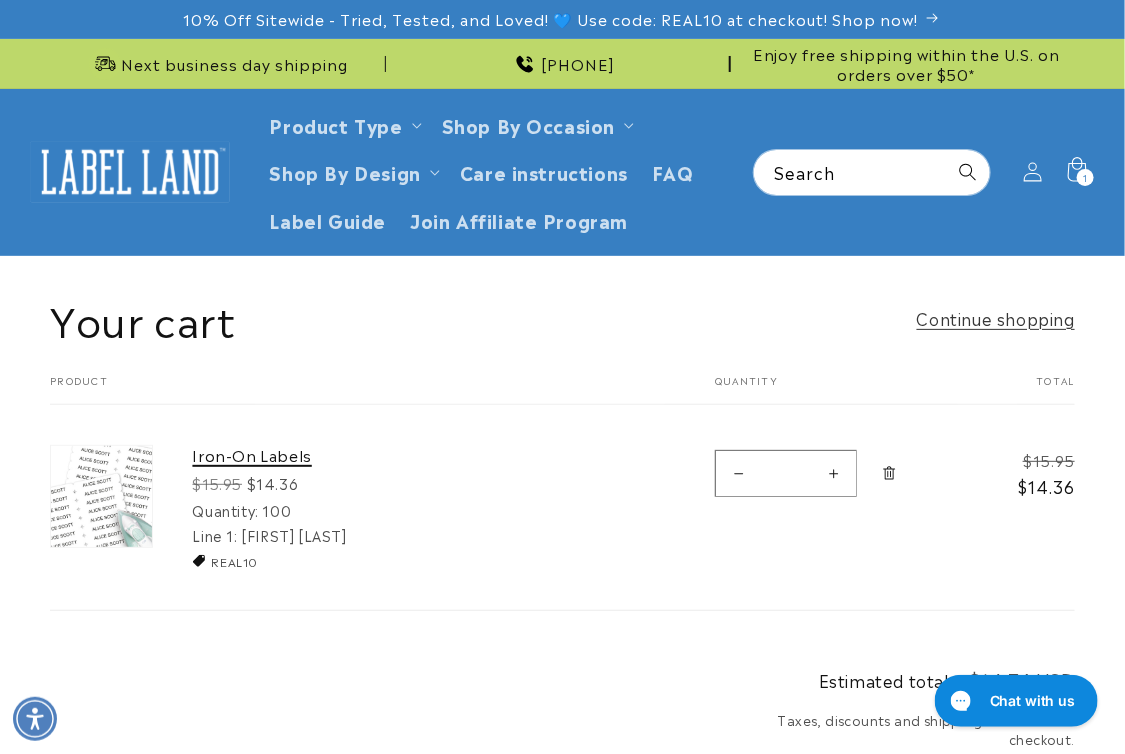 click on "Iron-On Labels" at bounding box center [343, 455] 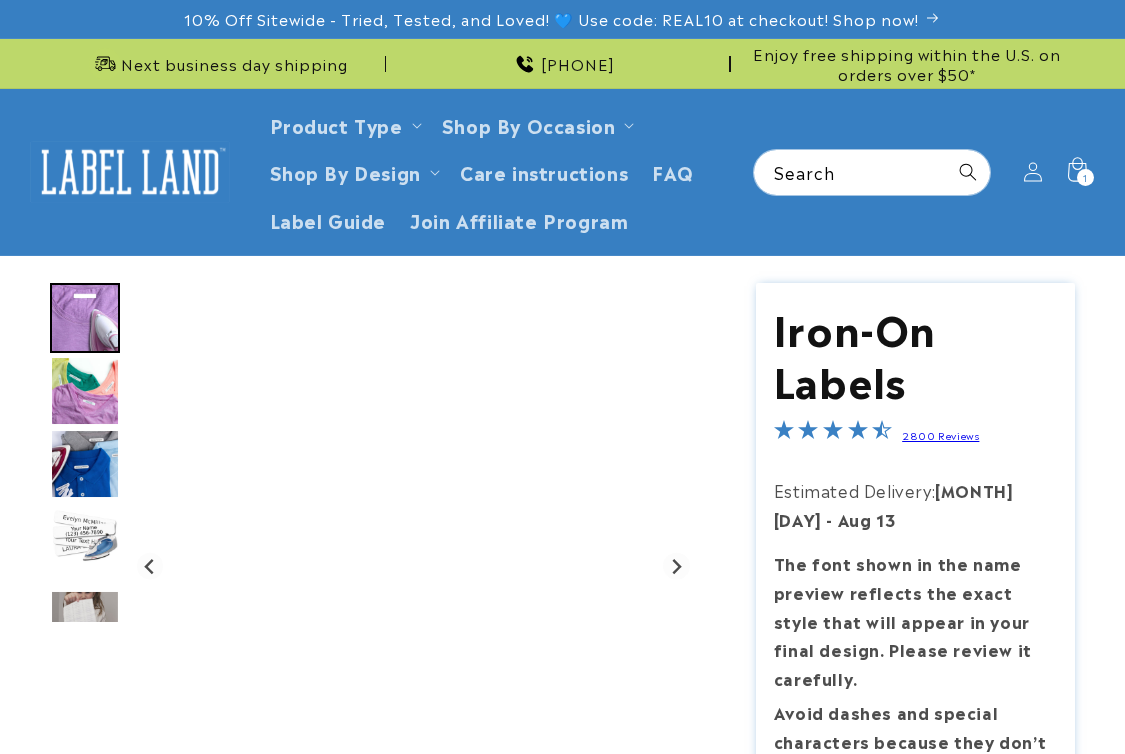 scroll, scrollTop: 0, scrollLeft: 0, axis: both 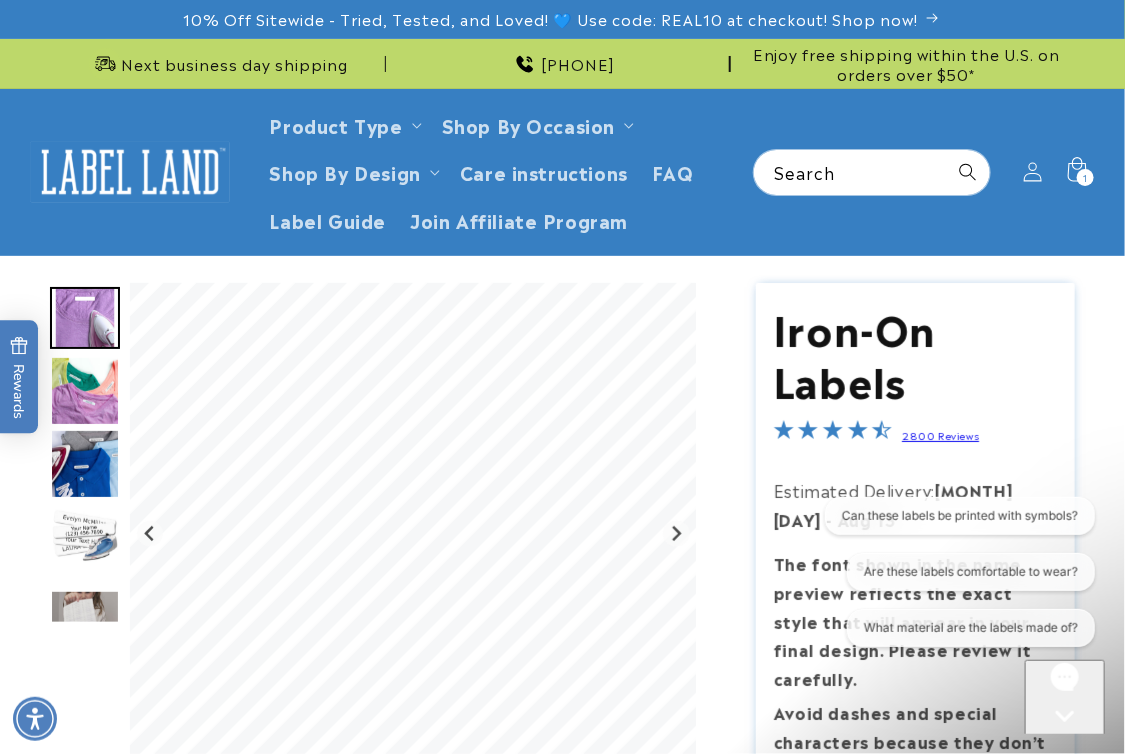 drag, startPoint x: 1117, startPoint y: 422, endPoint x: 1105, endPoint y: 426, distance: 12.649111 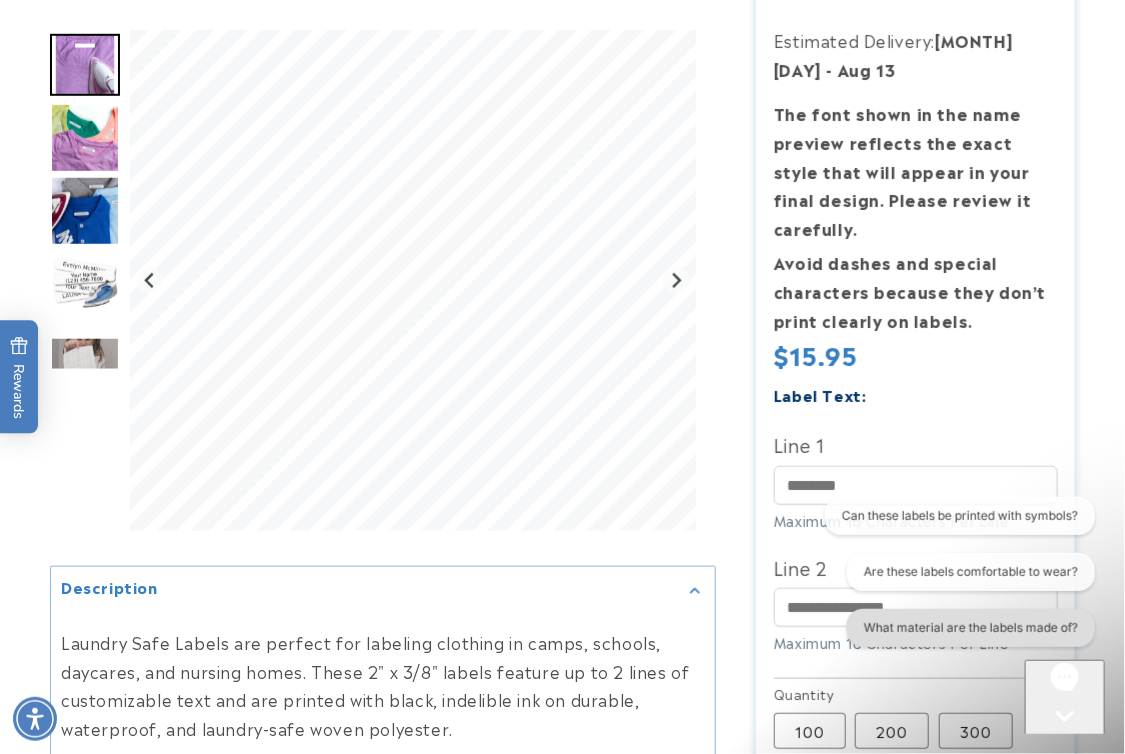 scroll, scrollTop: 454, scrollLeft: 0, axis: vertical 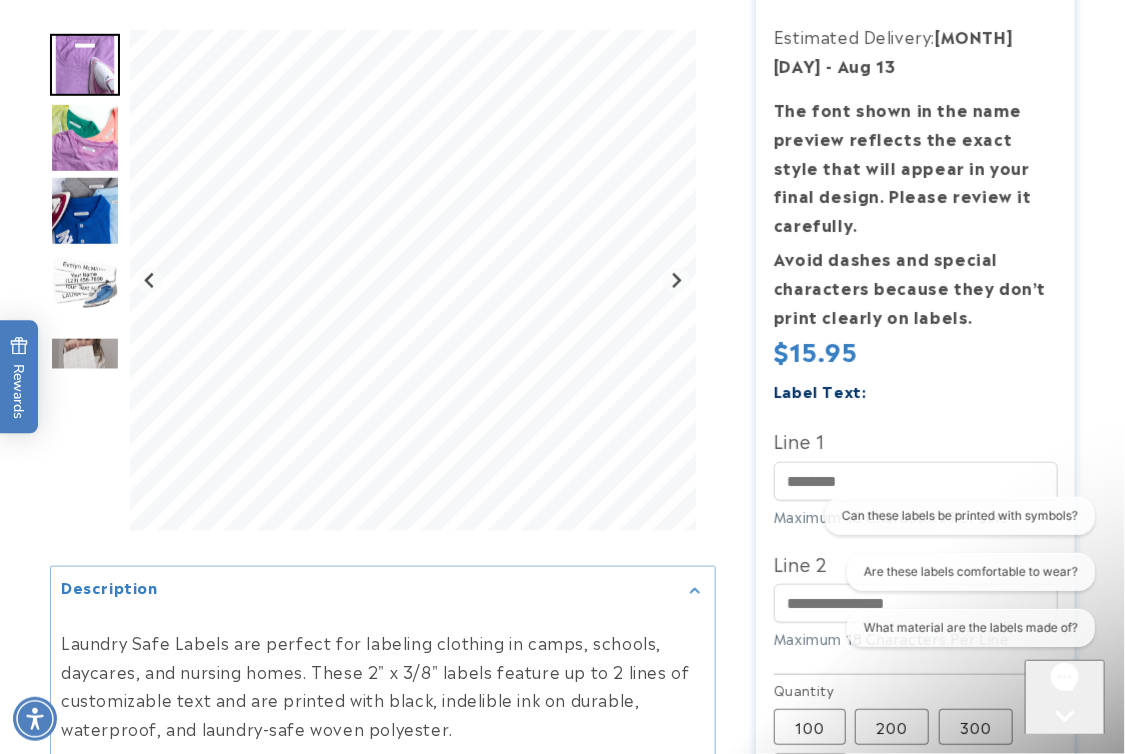 click 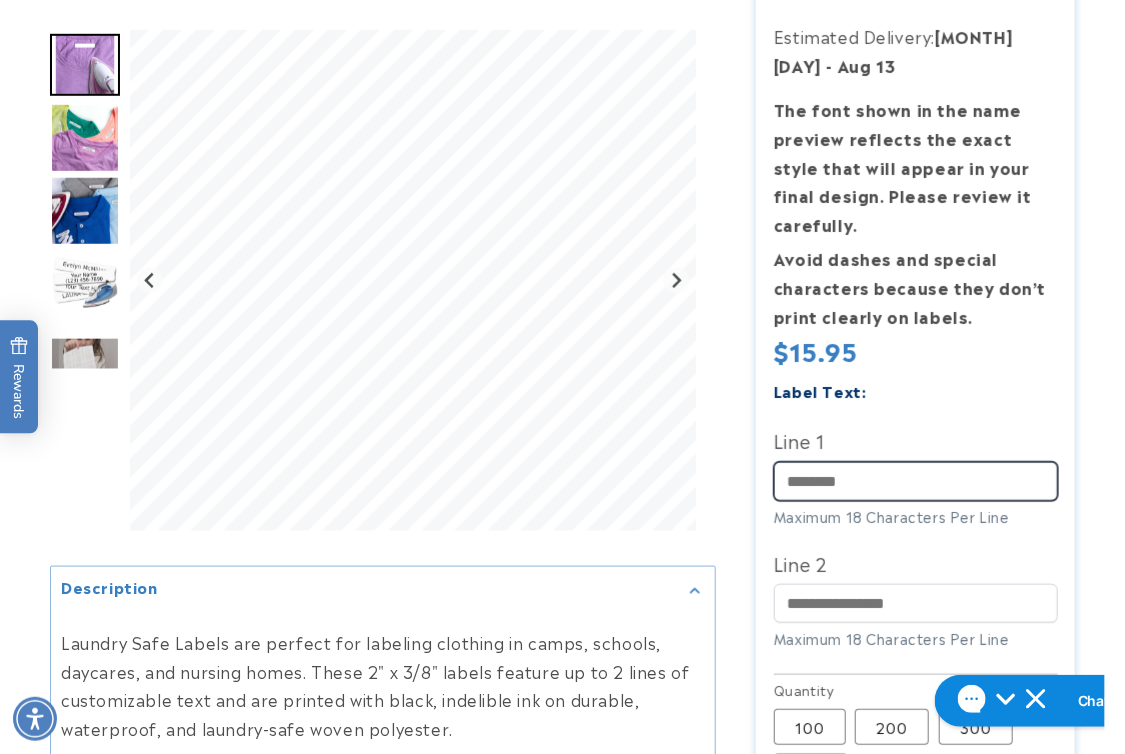 click on "Line 1" at bounding box center [916, 481] 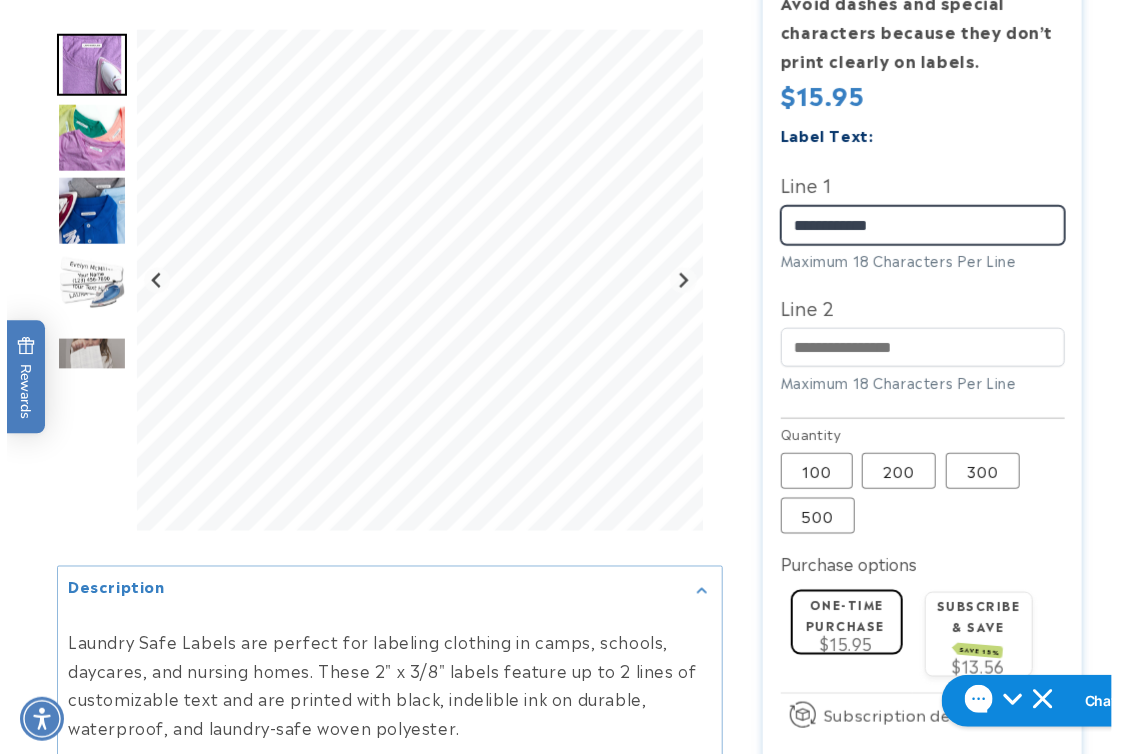 scroll, scrollTop: 1000, scrollLeft: 0, axis: vertical 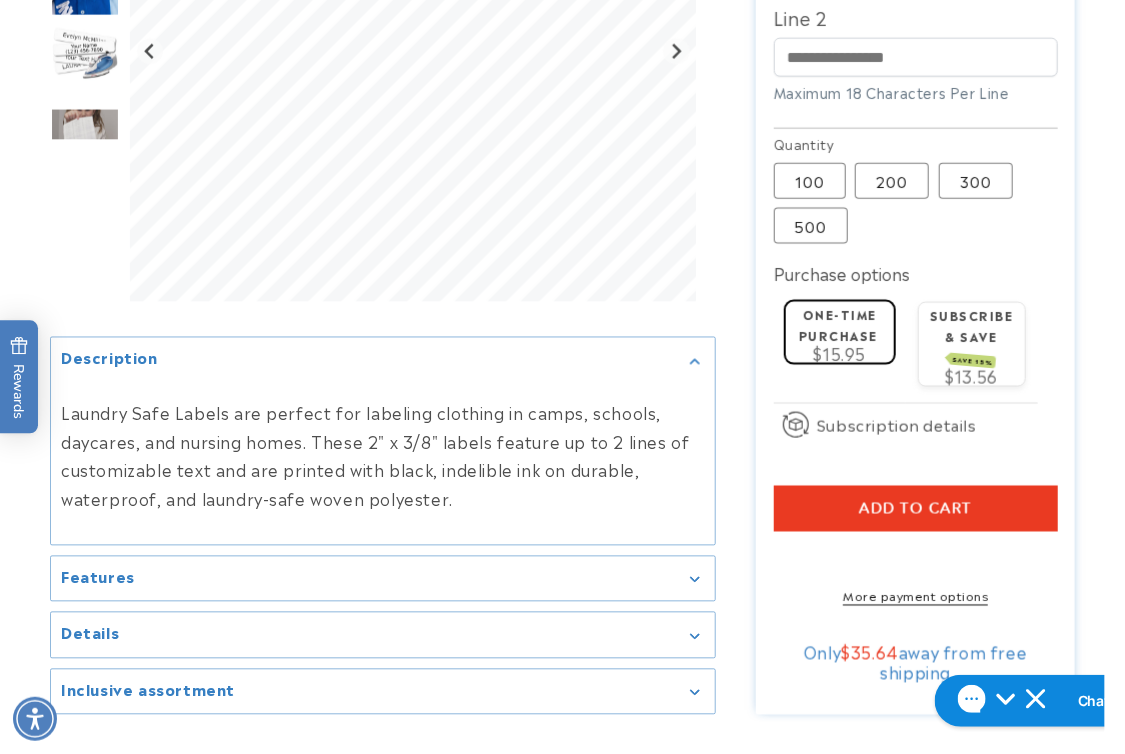 type on "**********" 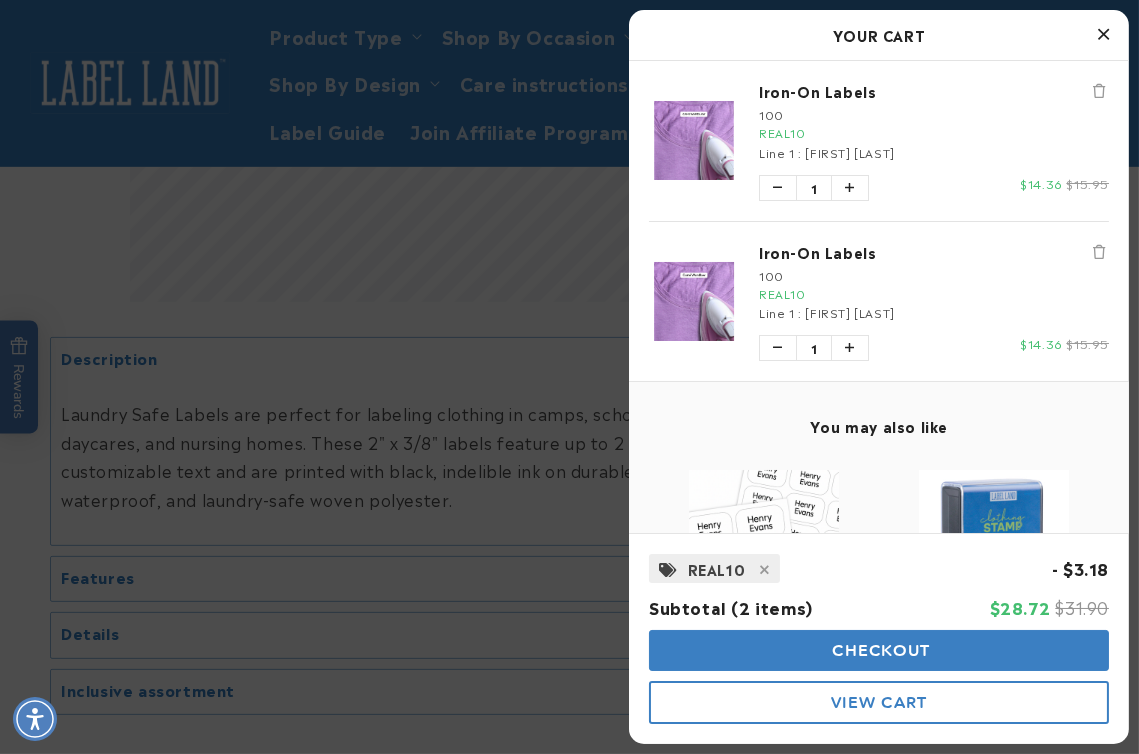 click at bounding box center (1099, 252) 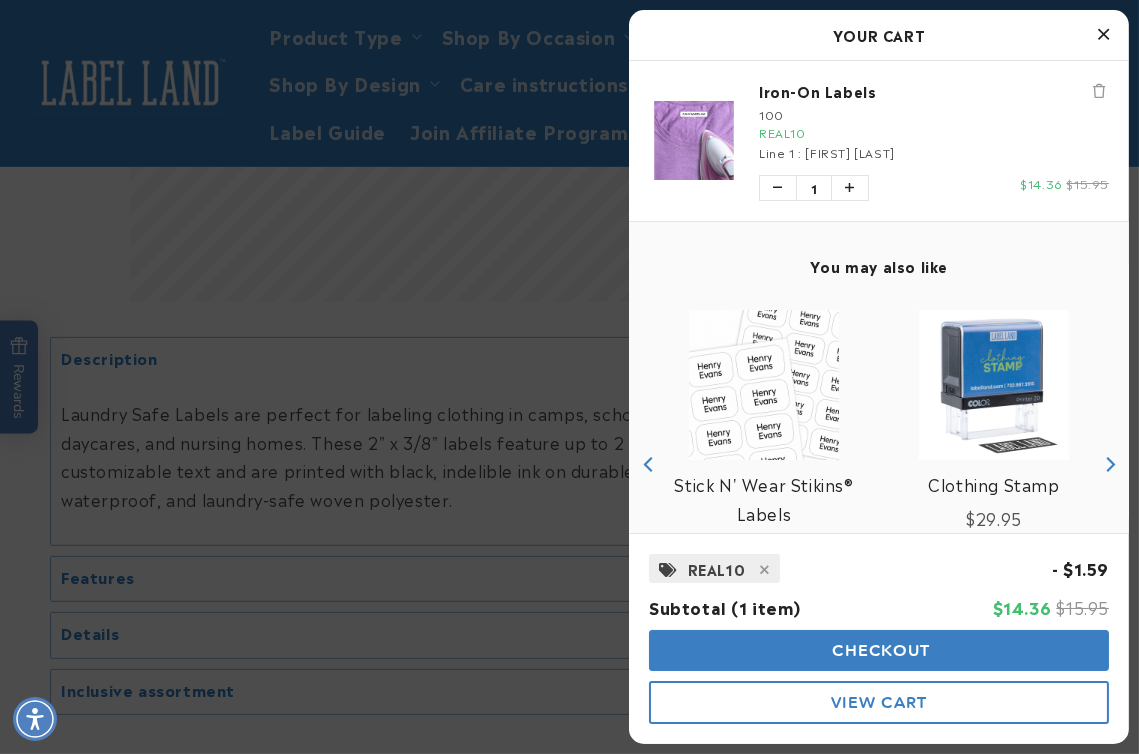 click on "Checkout" at bounding box center (879, 650) 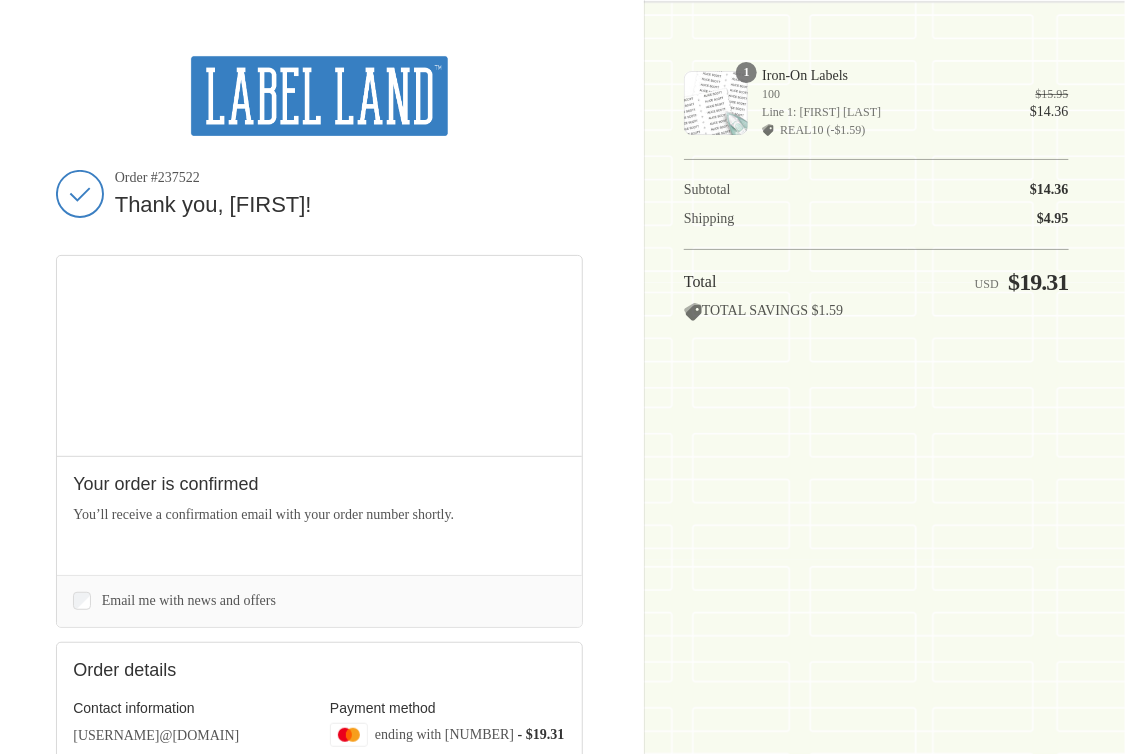 scroll, scrollTop: 0, scrollLeft: 0, axis: both 